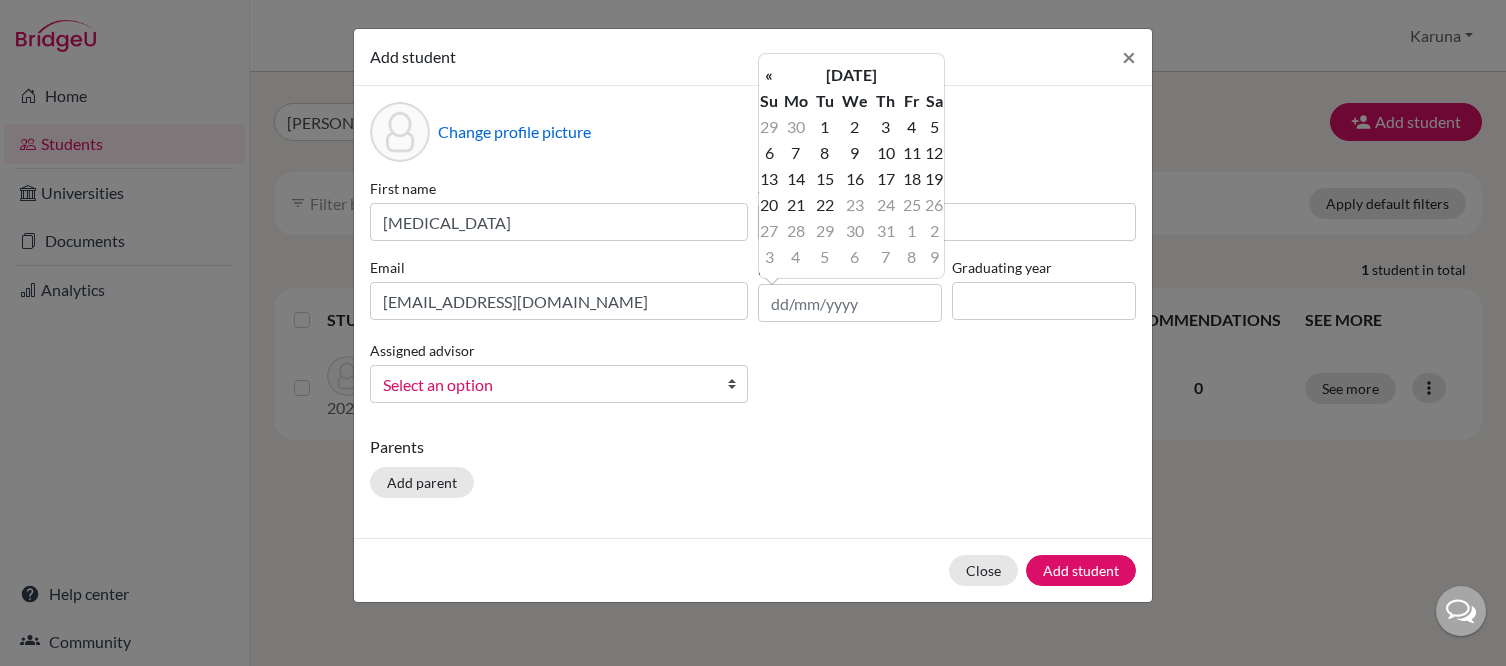scroll, scrollTop: 0, scrollLeft: 0, axis: both 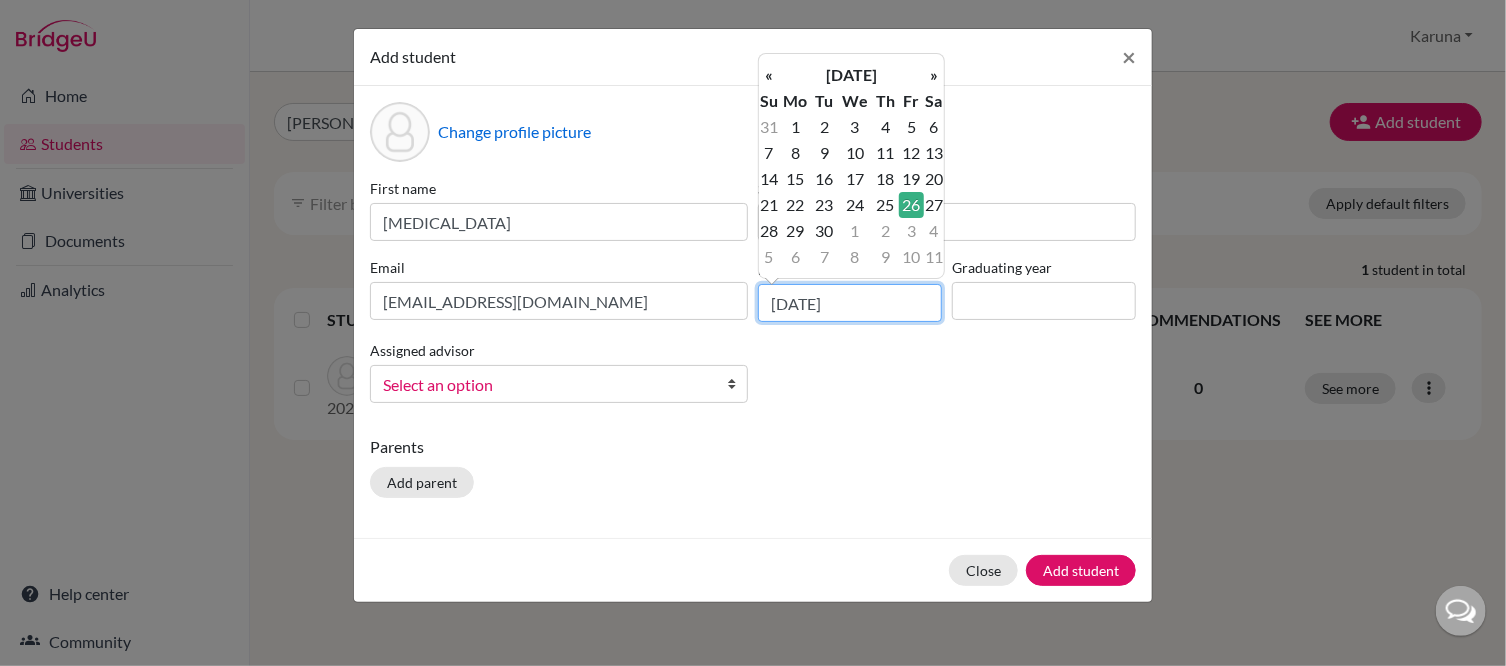type on "[DATE]" 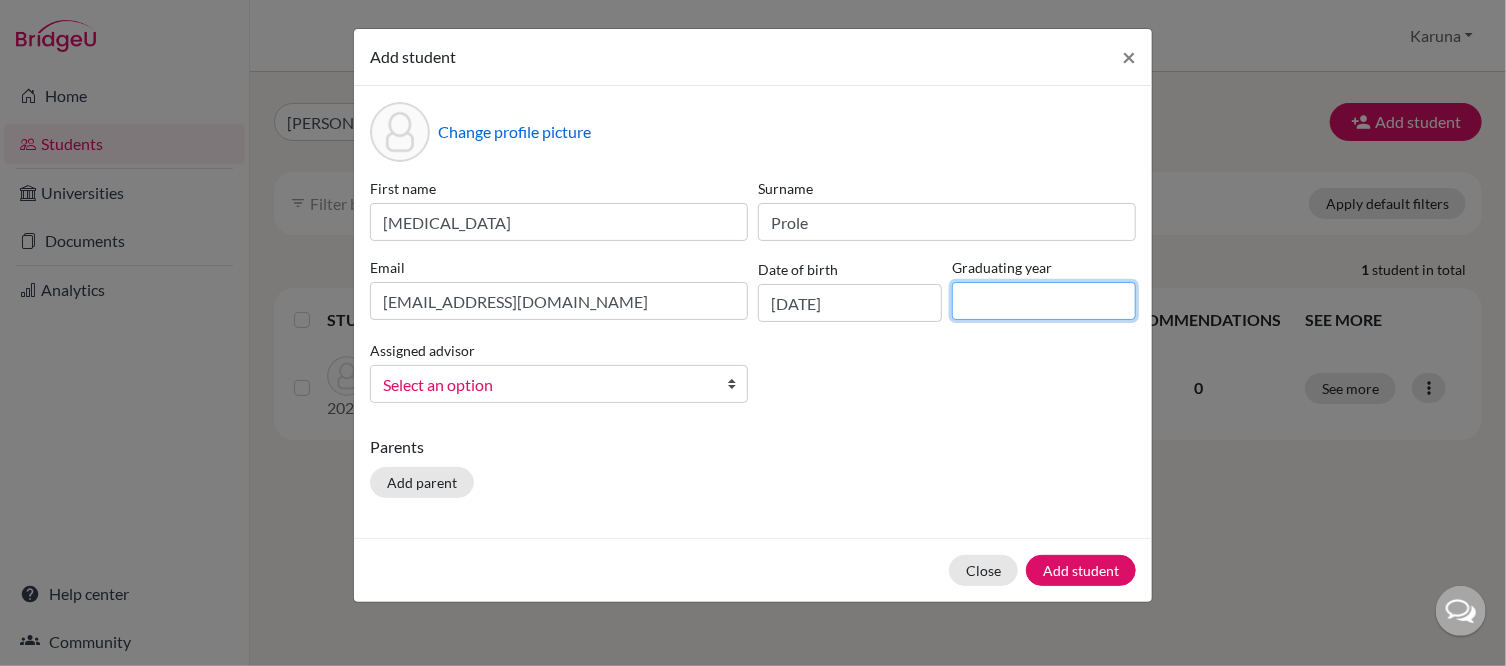 click at bounding box center [1044, 301] 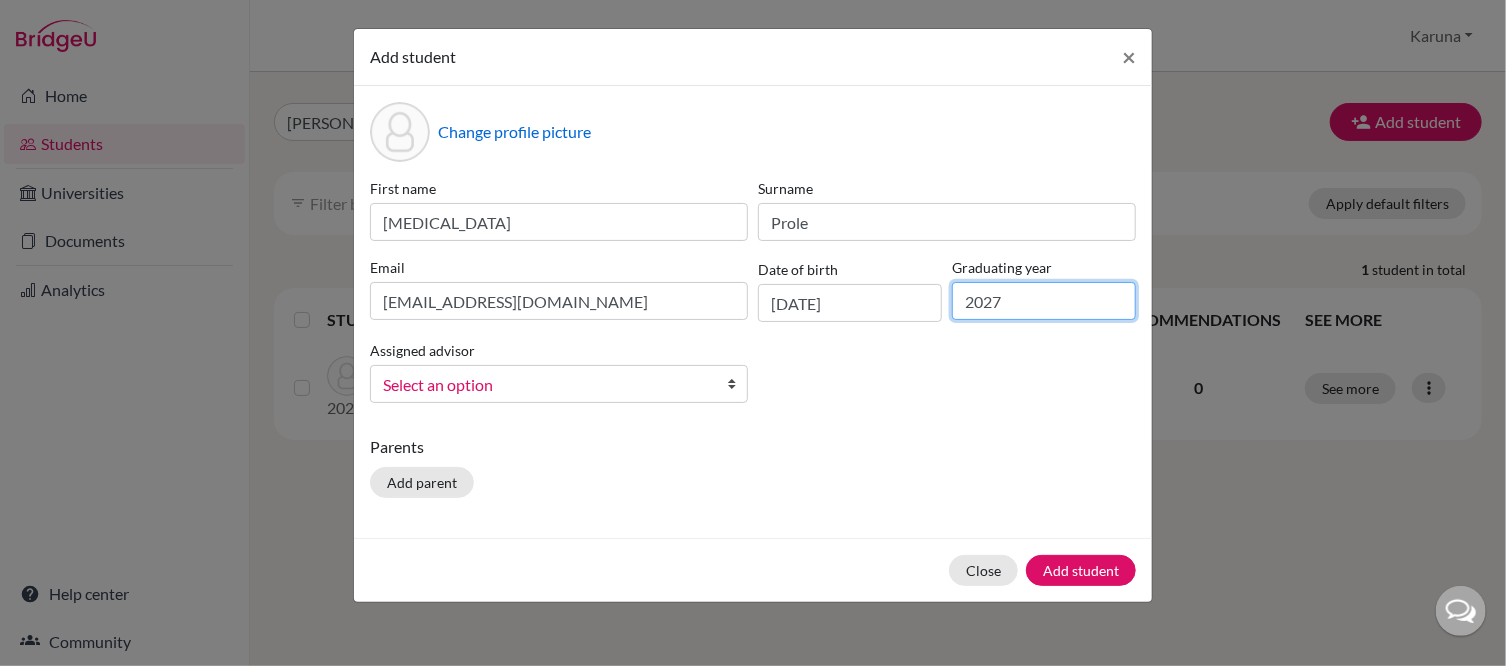 type on "2027" 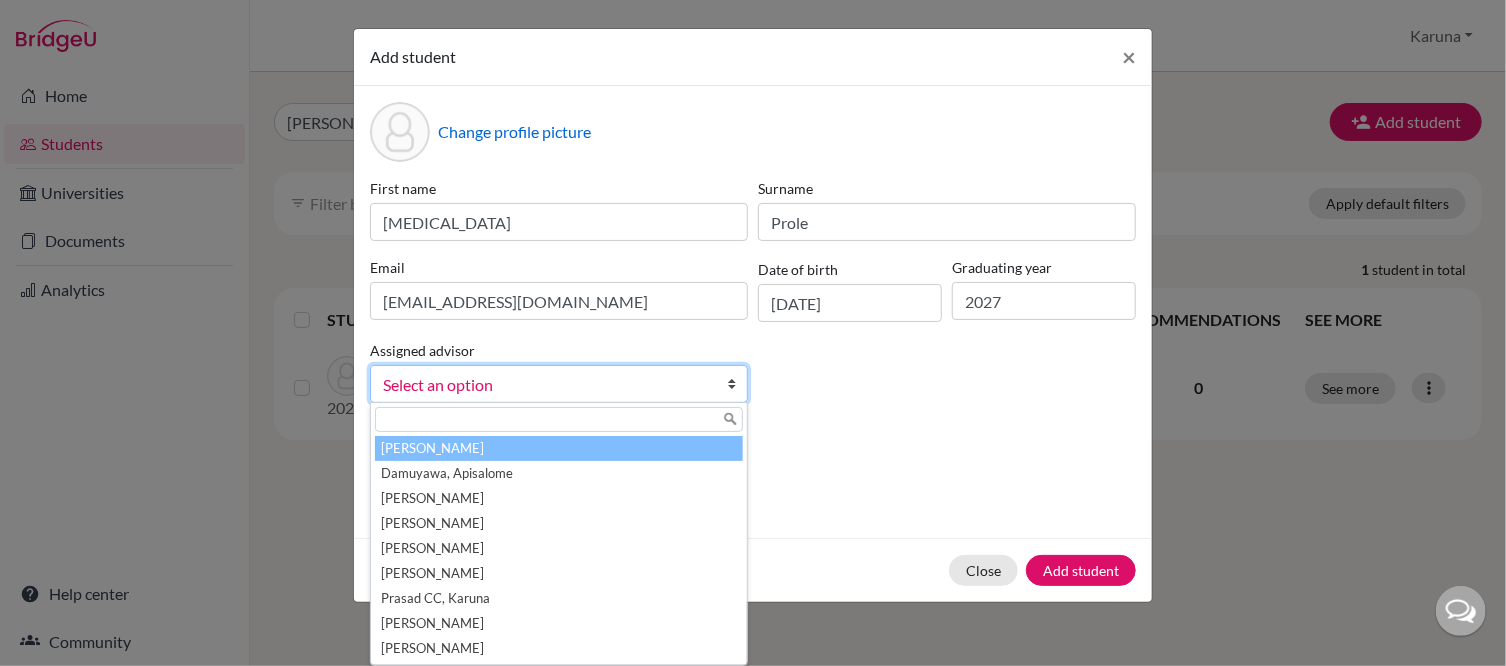 click on "Select an option" at bounding box center [559, 384] 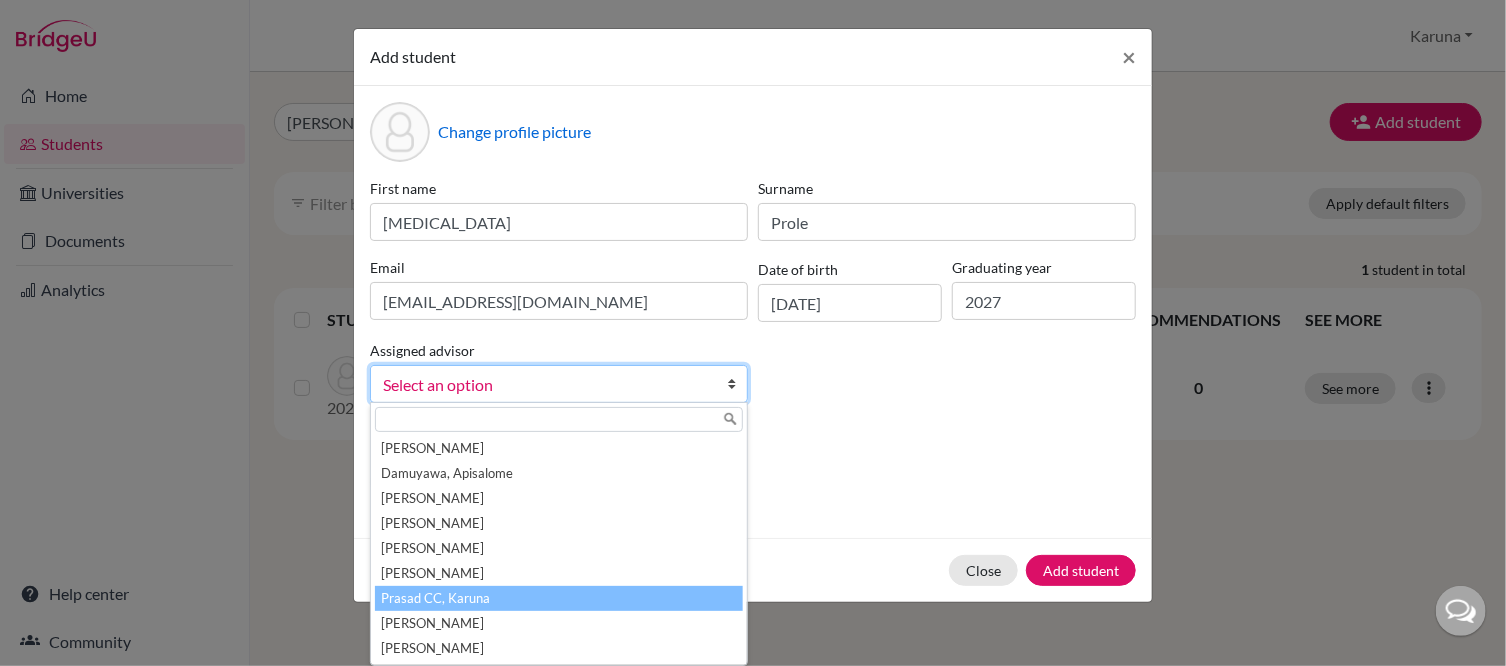 click on "Prasad CC, Karuna" at bounding box center [559, 598] 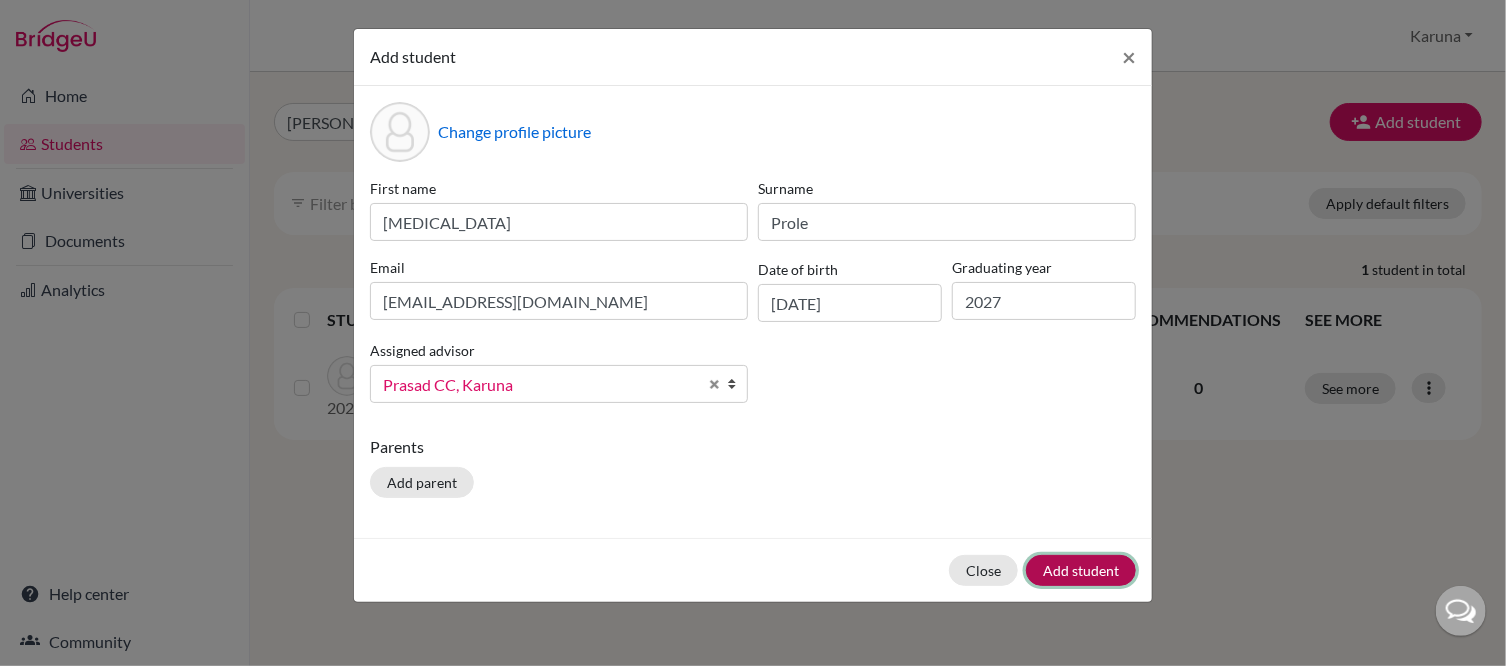 click on "Add student" at bounding box center [1081, 570] 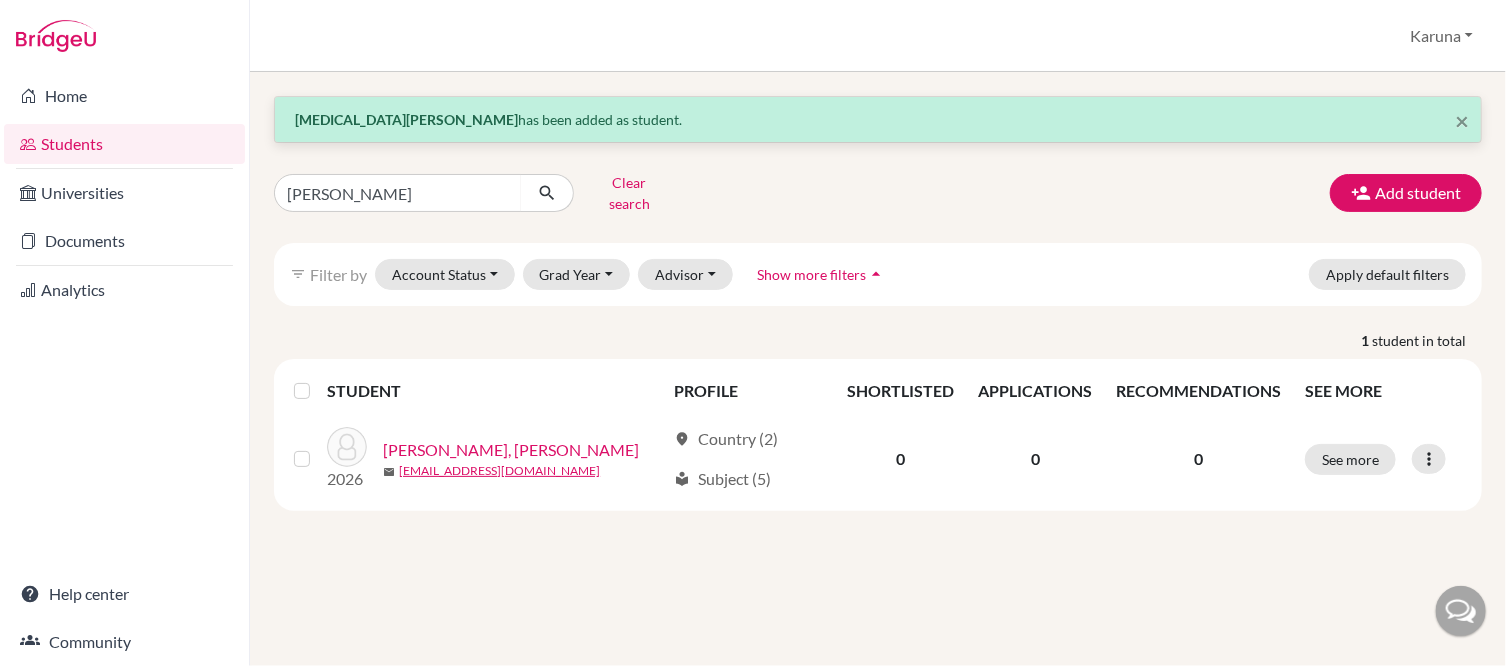click on "[MEDICAL_DATA][PERSON_NAME]  has been added as student." 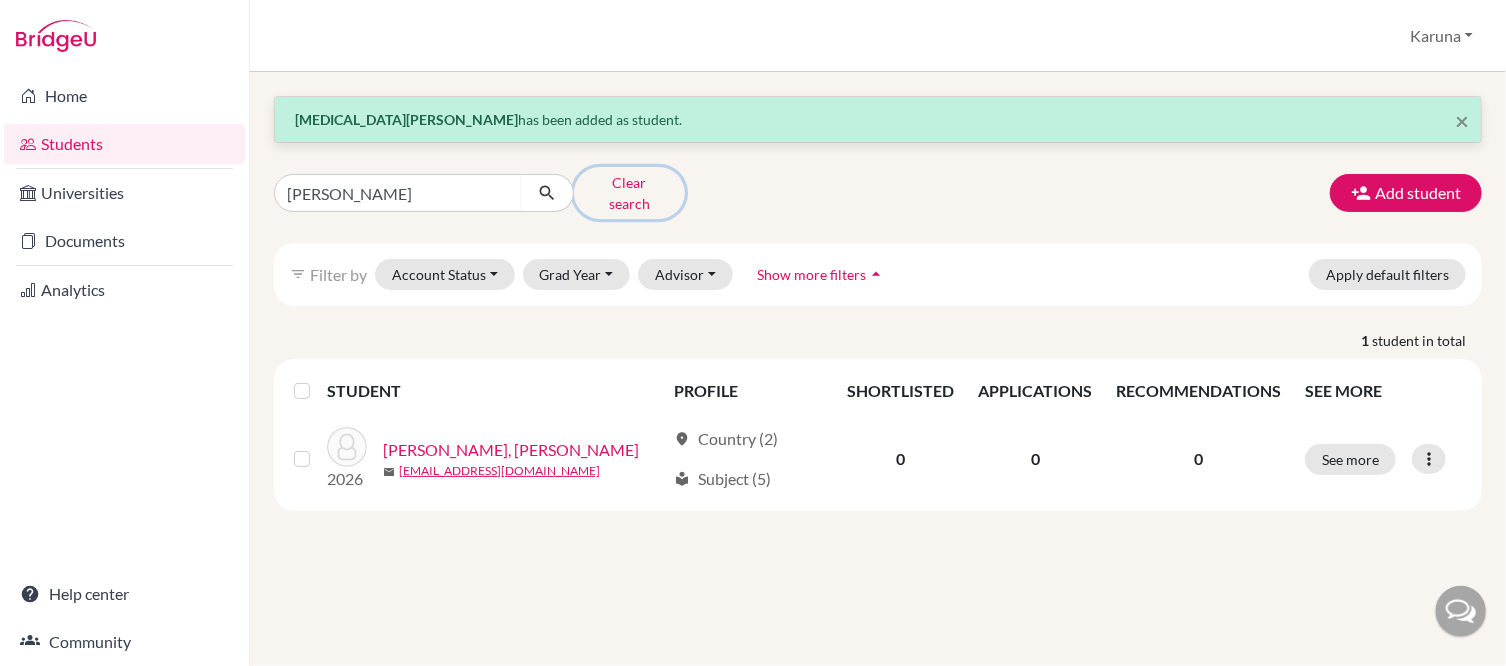 click on "Clear search" at bounding box center [629, 193] 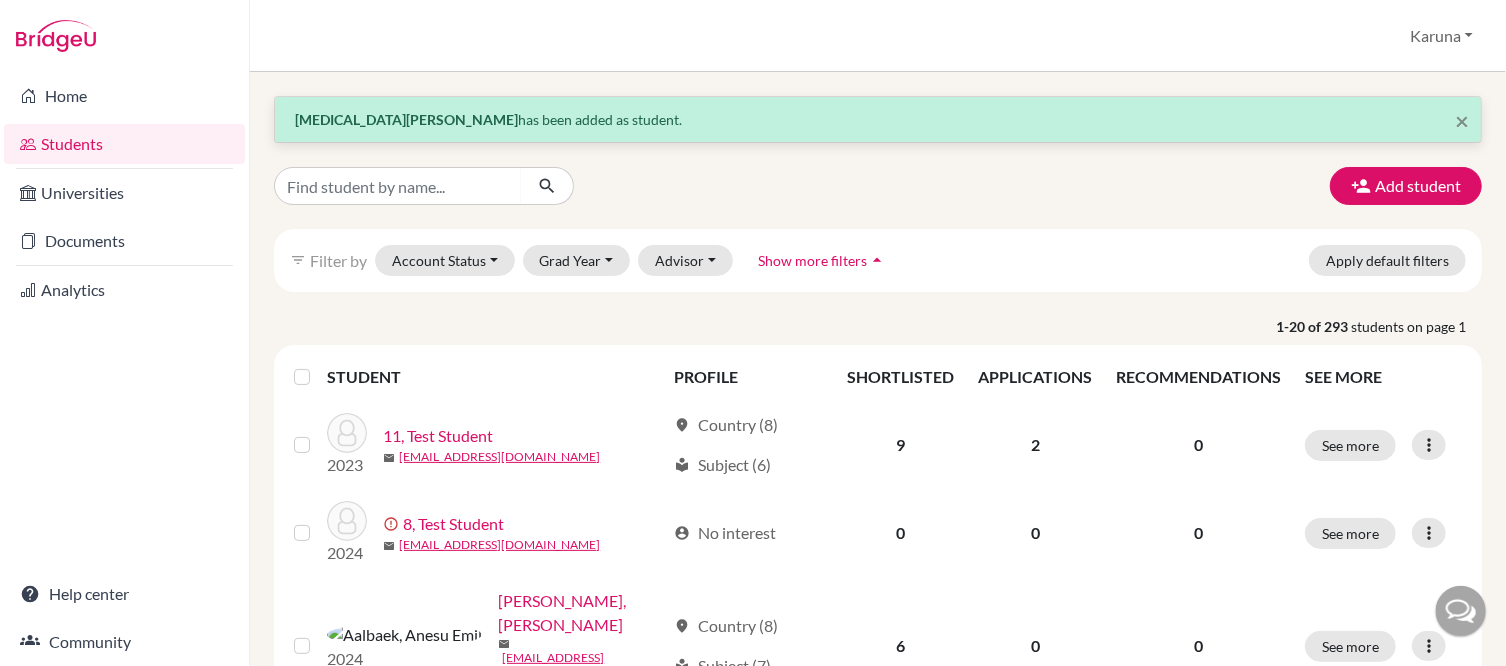 click on "[MEDICAL_DATA][PERSON_NAME]  has been added as student." 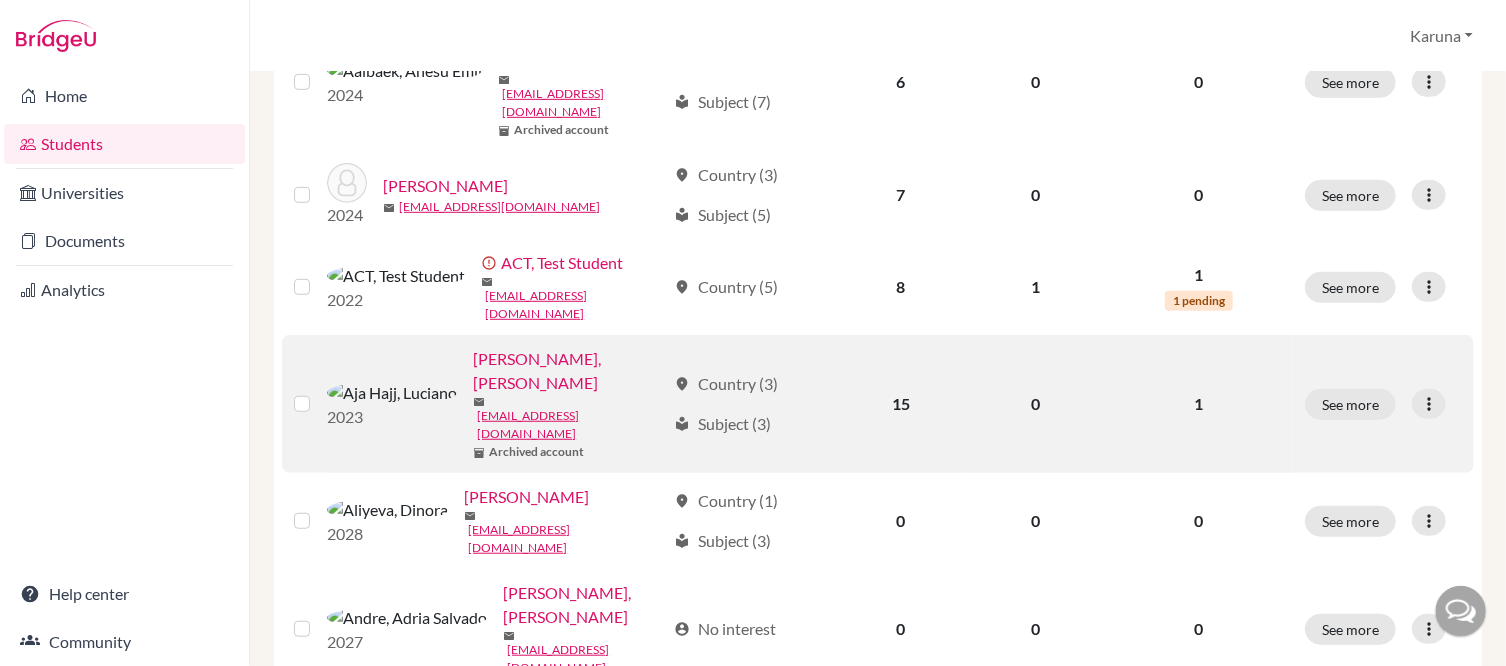 scroll, scrollTop: 0, scrollLeft: 0, axis: both 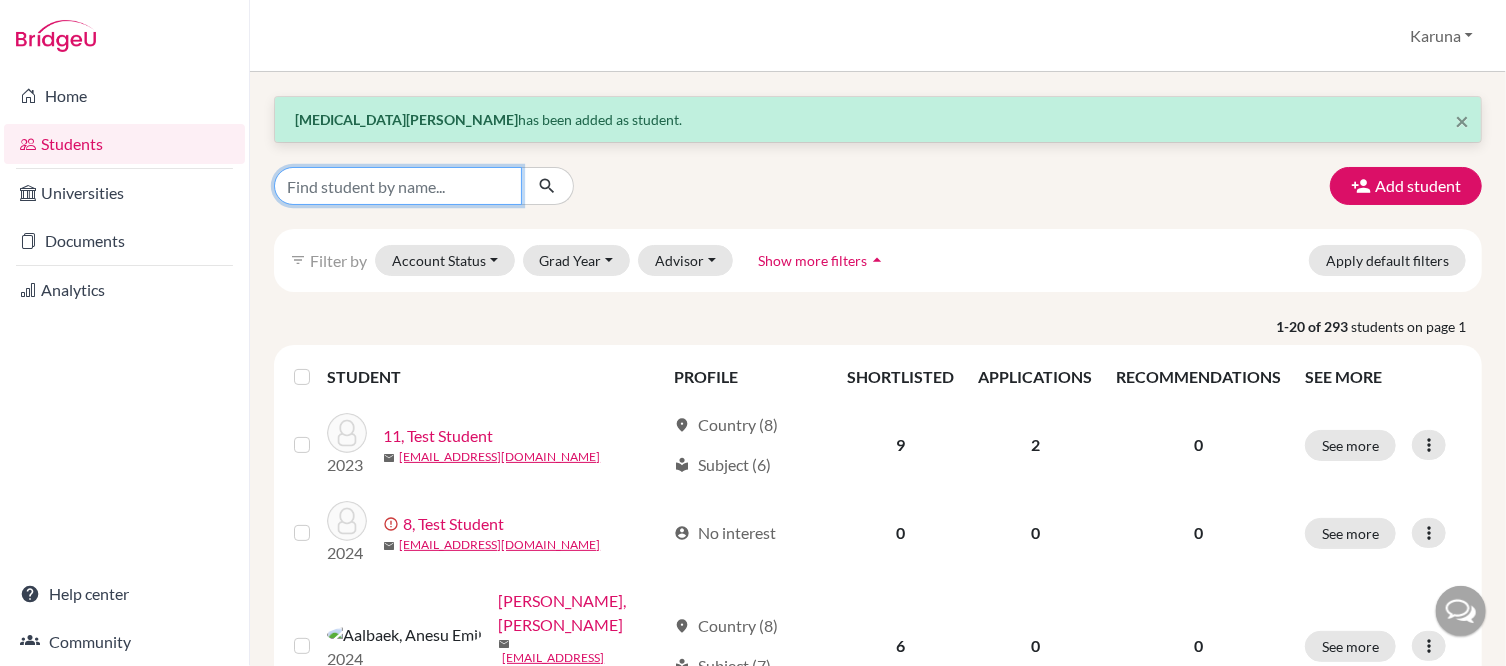 click at bounding box center [398, 186] 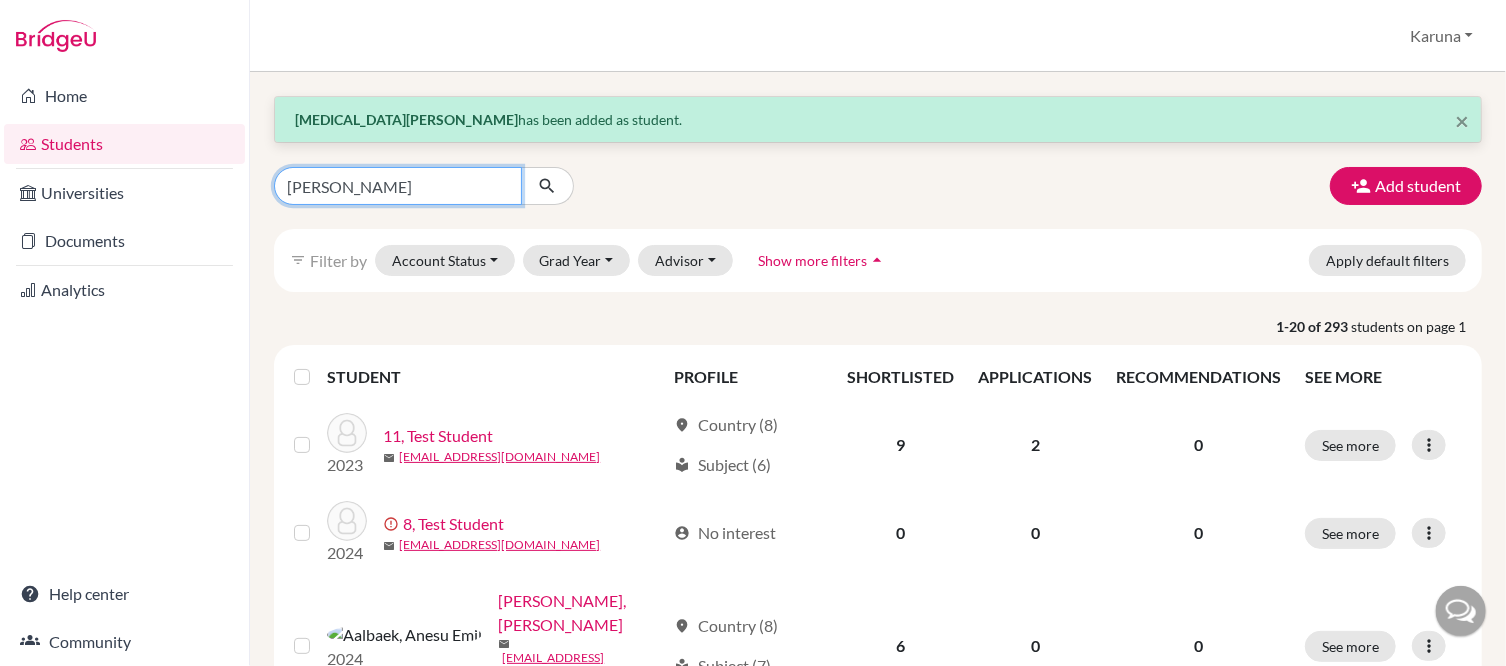 type on "[MEDICAL_DATA]" 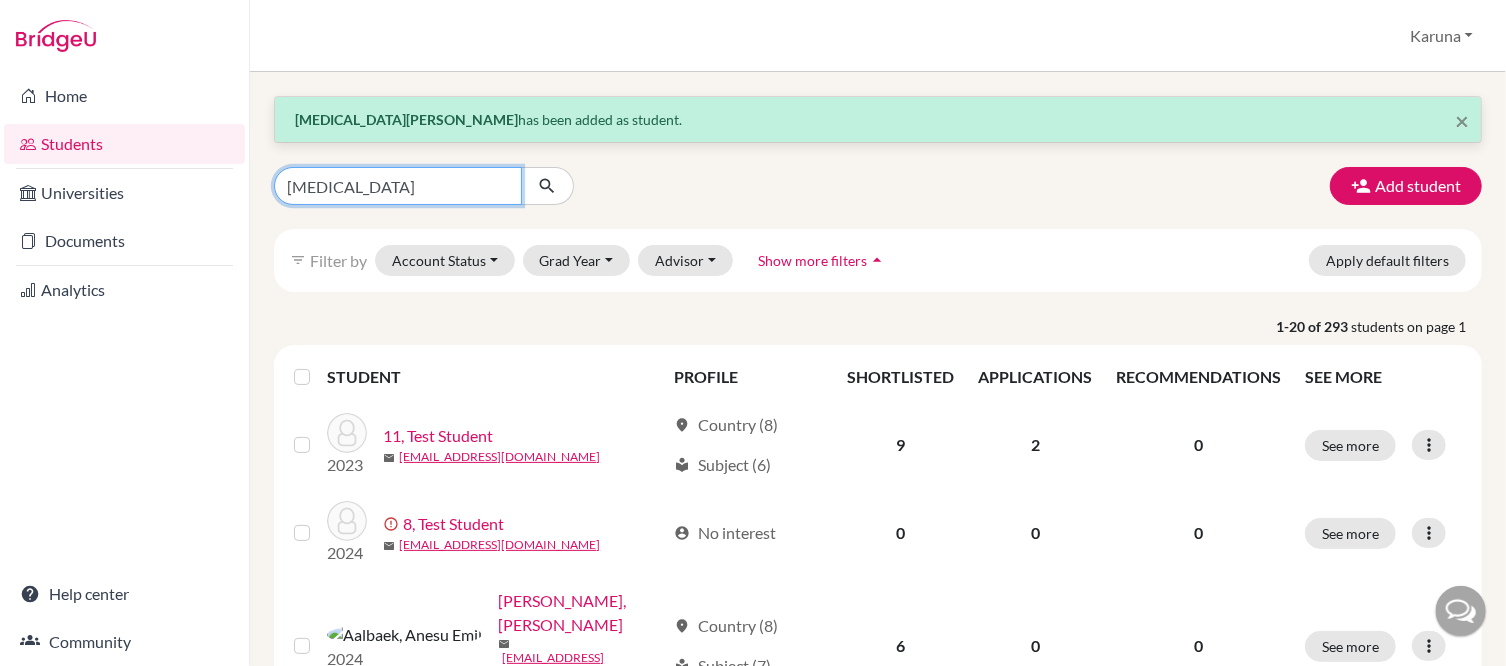 click at bounding box center [547, 186] 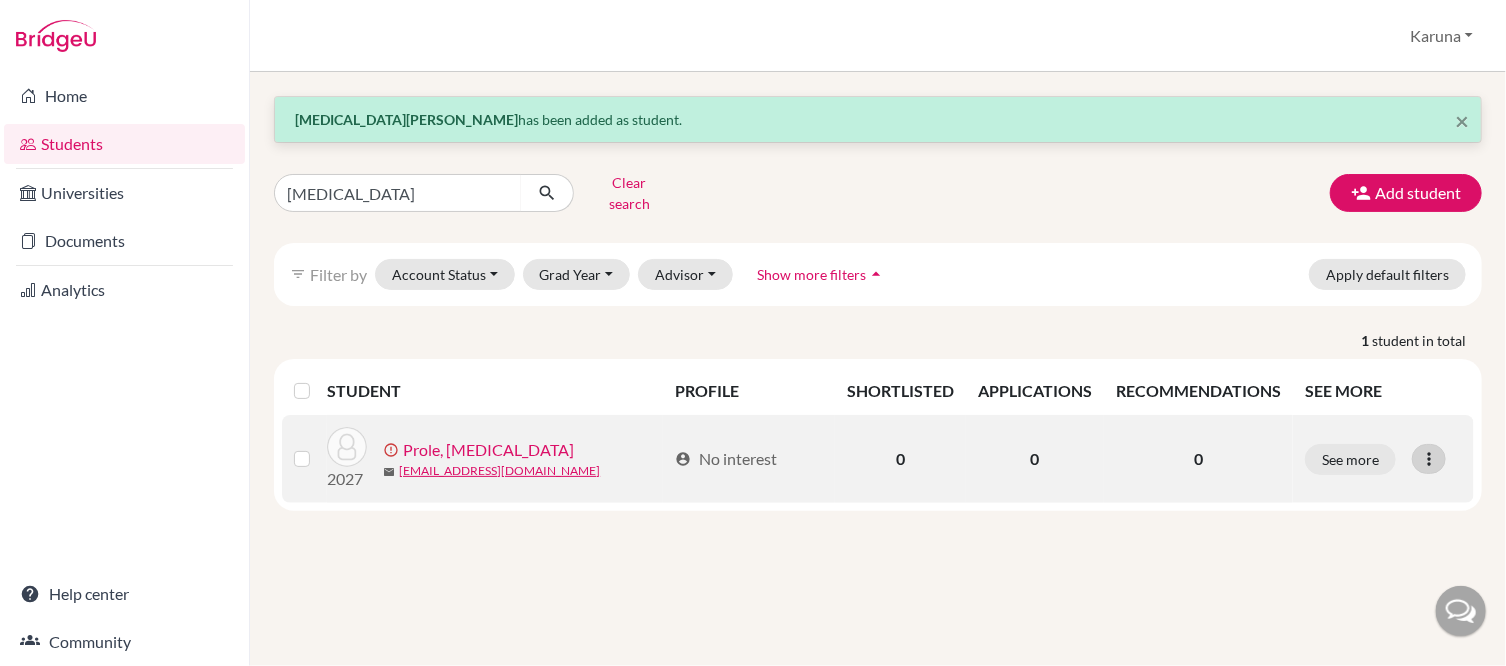 click at bounding box center [1429, 459] 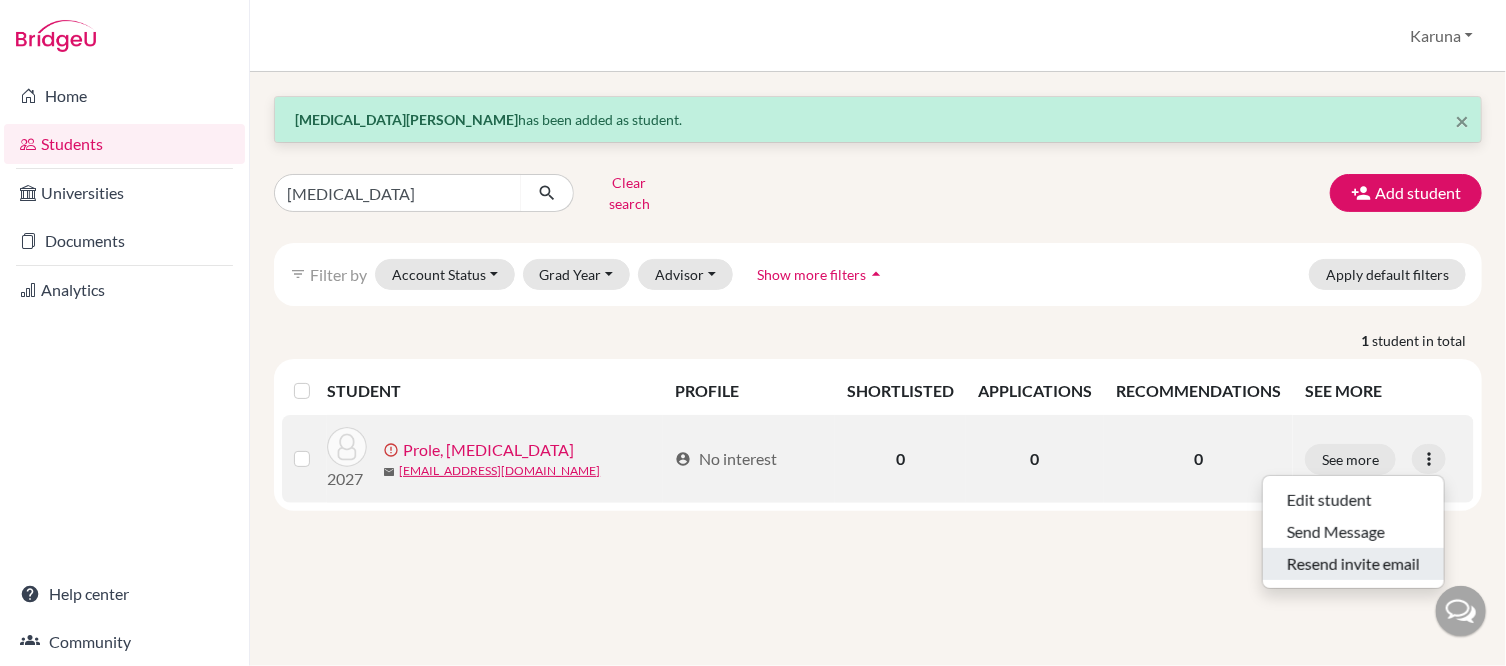 click on "Resend invite email" at bounding box center [1353, 564] 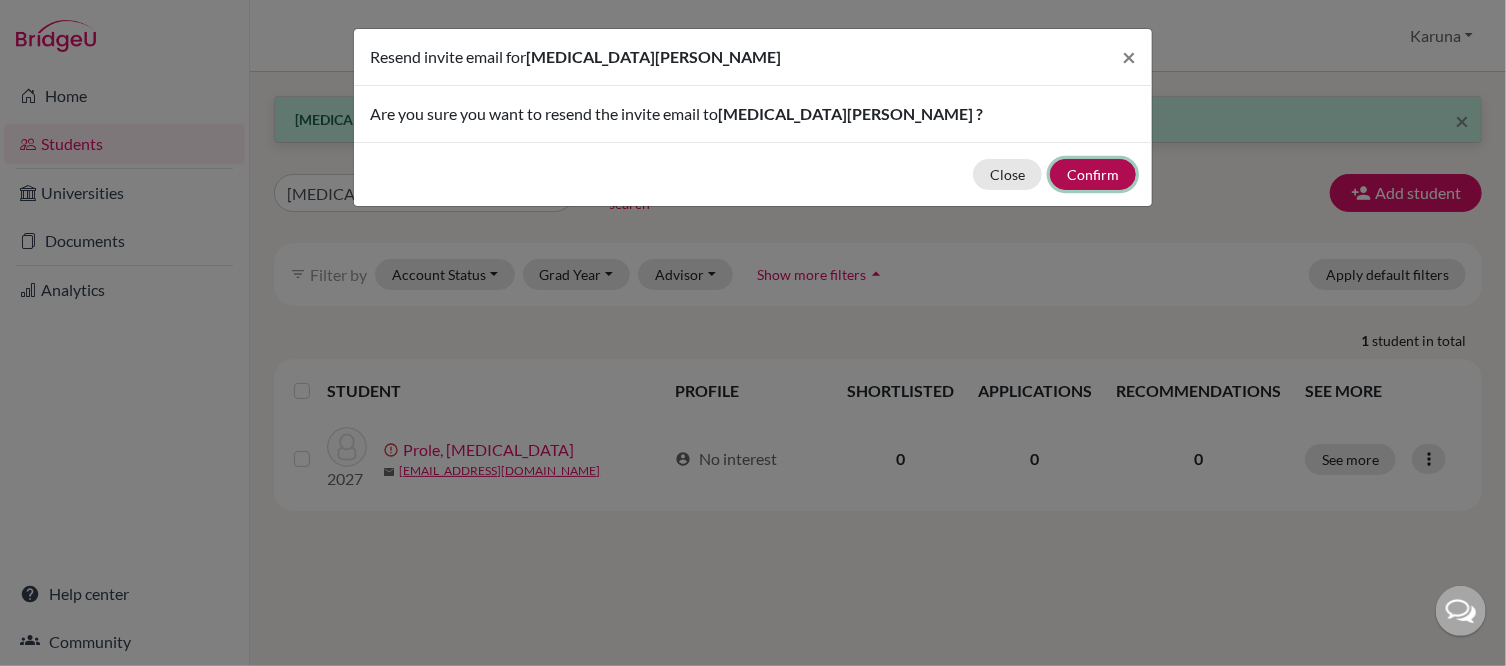 click on "Confirm" at bounding box center [1093, 174] 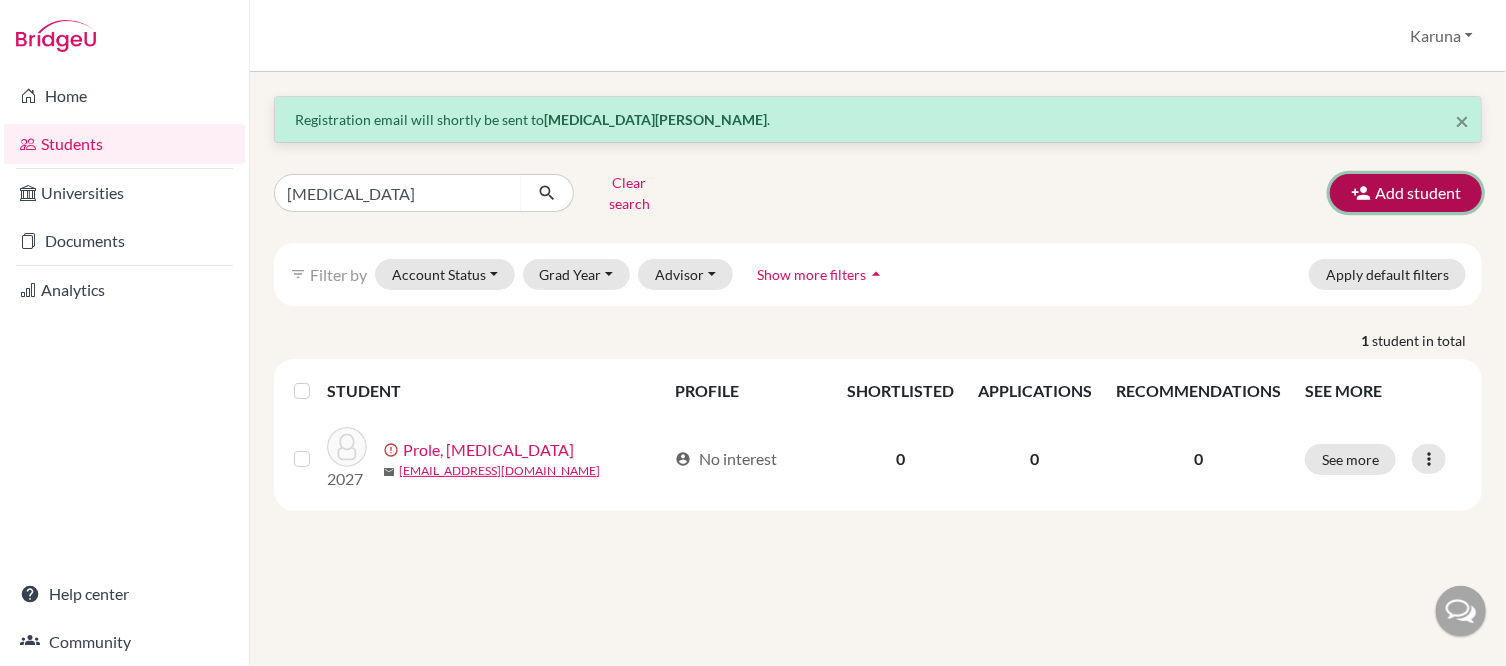 click on "Add student" at bounding box center (1406, 193) 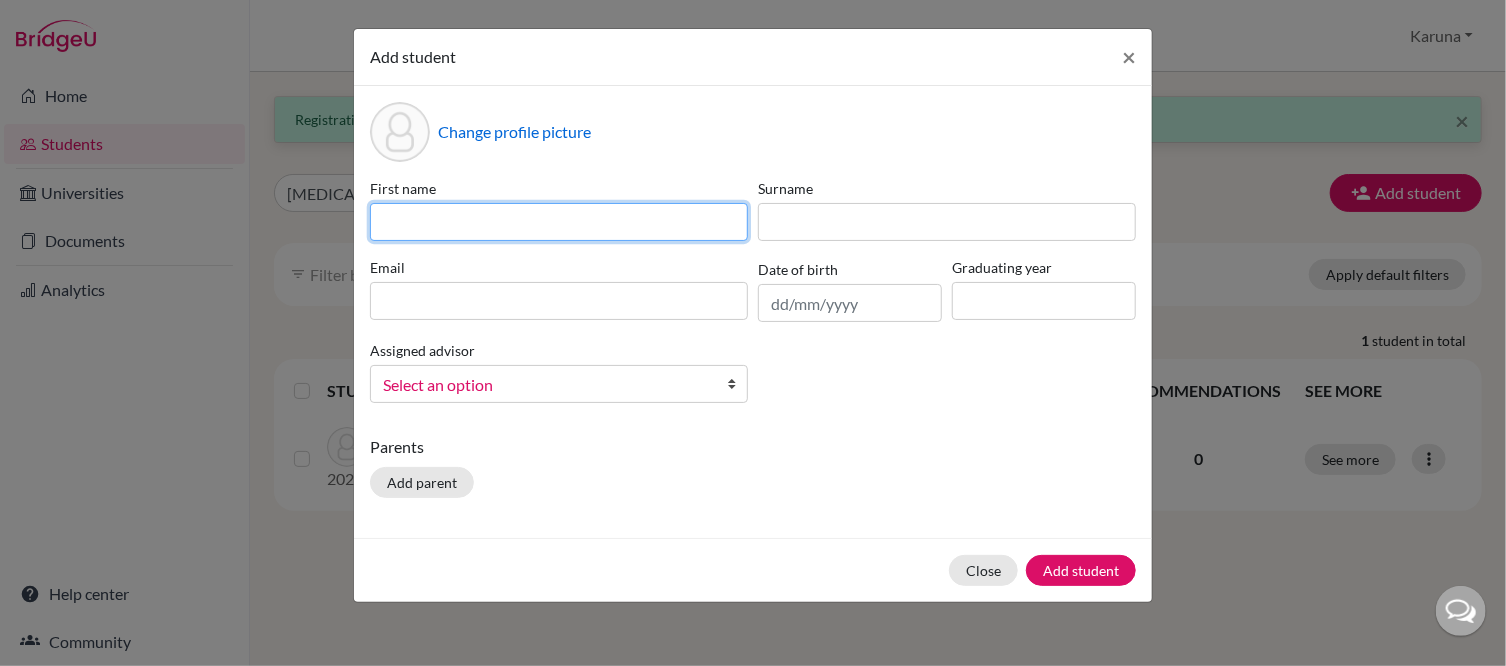 click at bounding box center [559, 222] 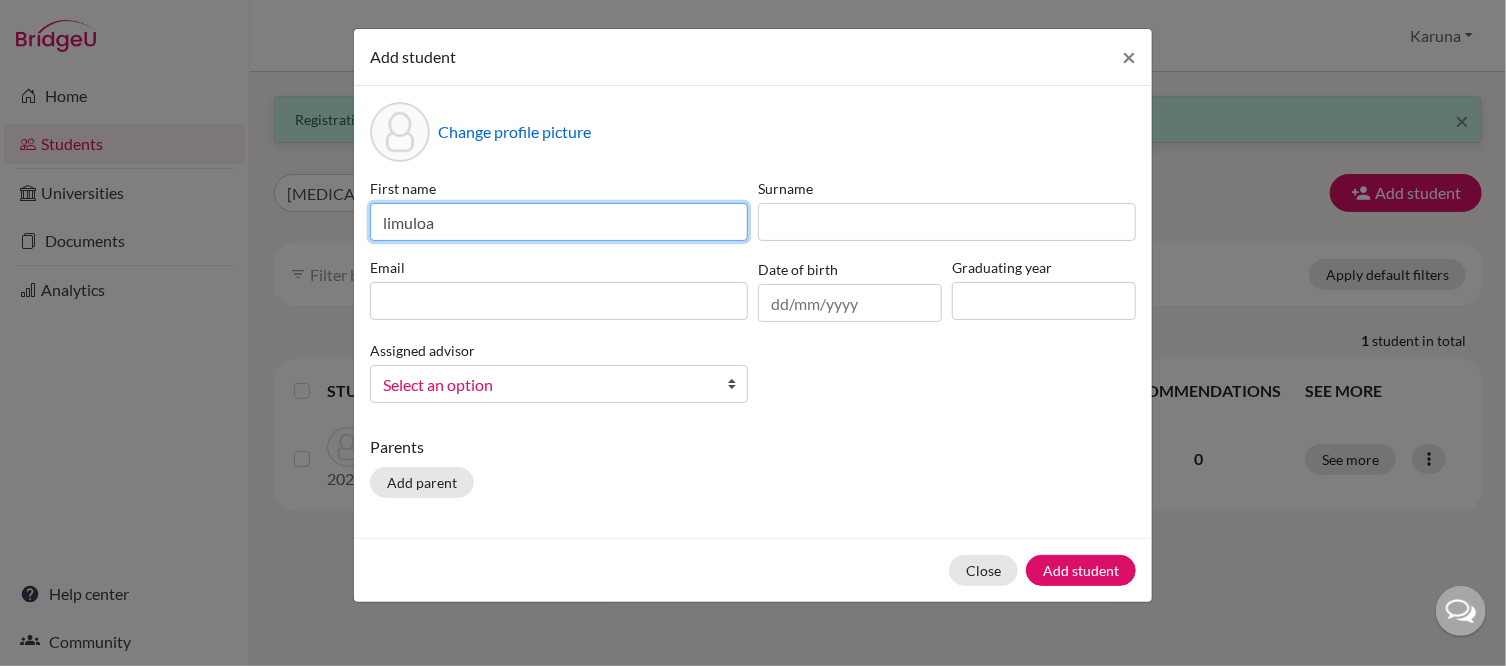 type on "limuloa" 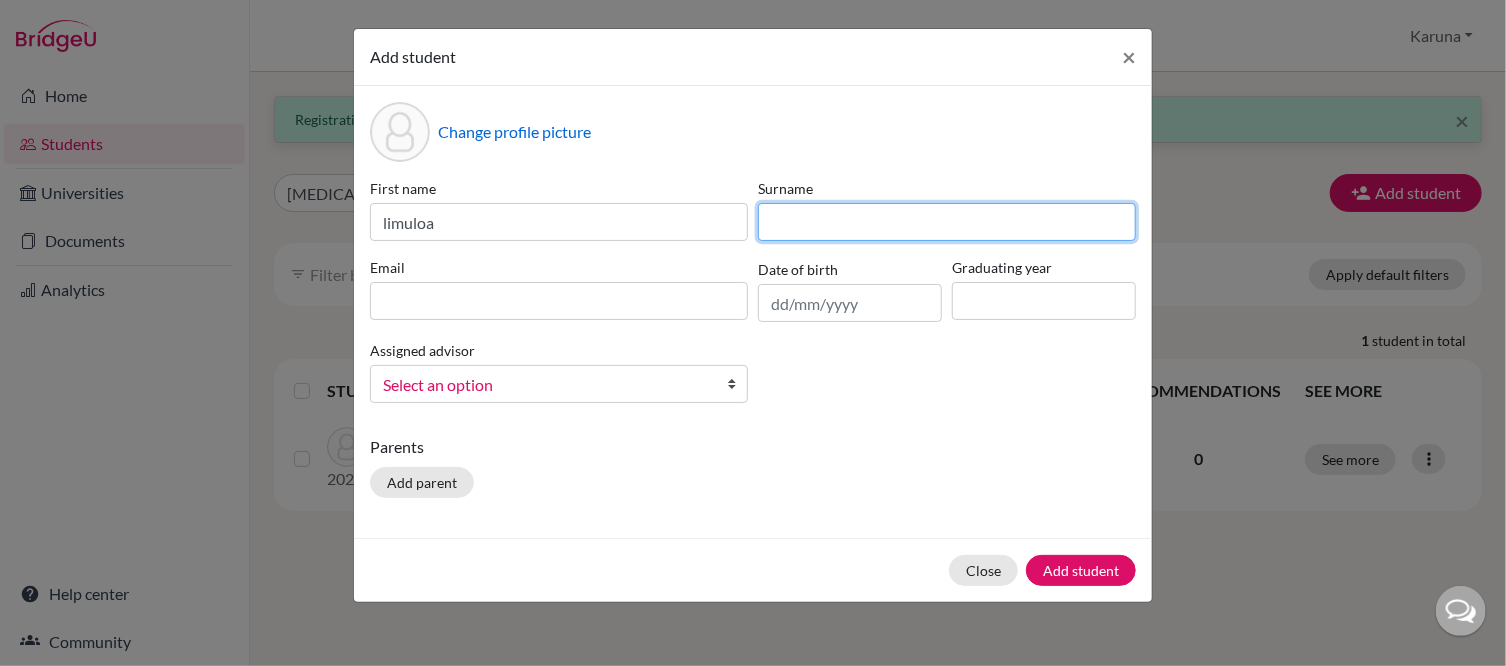 click at bounding box center [947, 222] 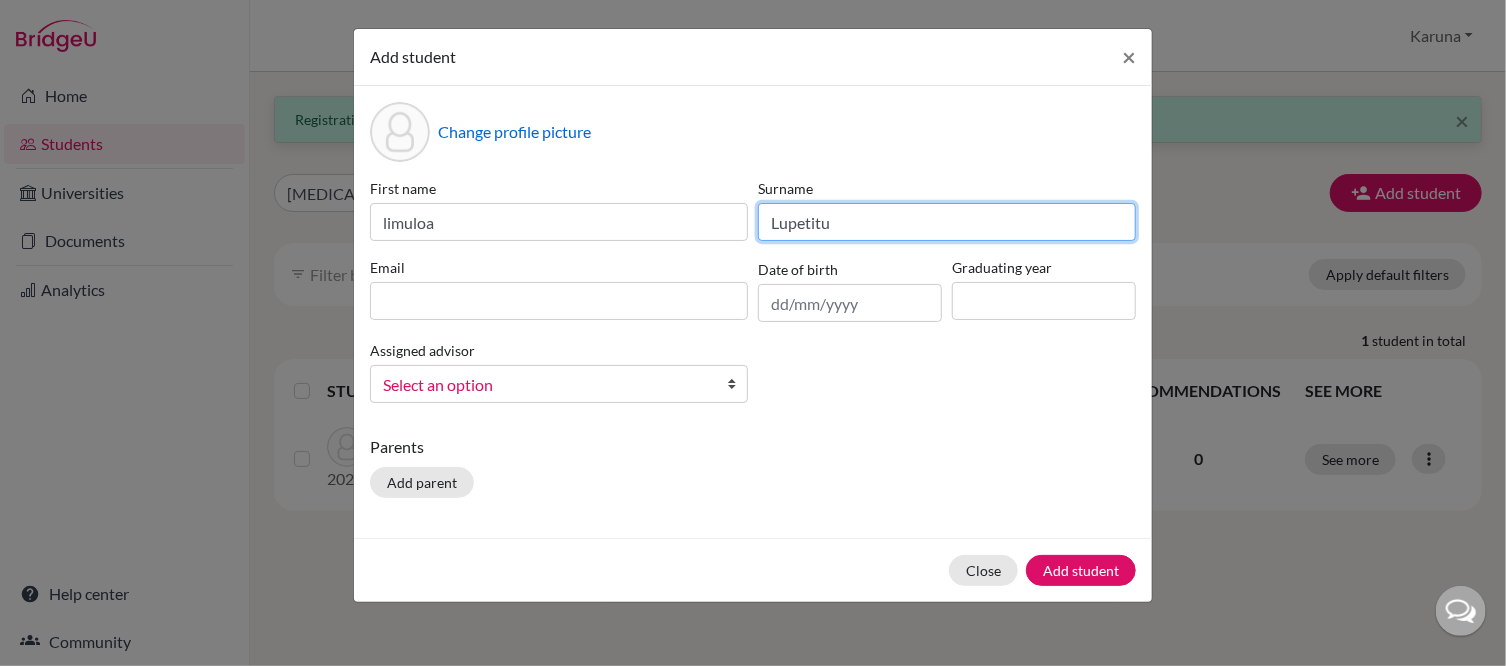 type on "Lupetitu" 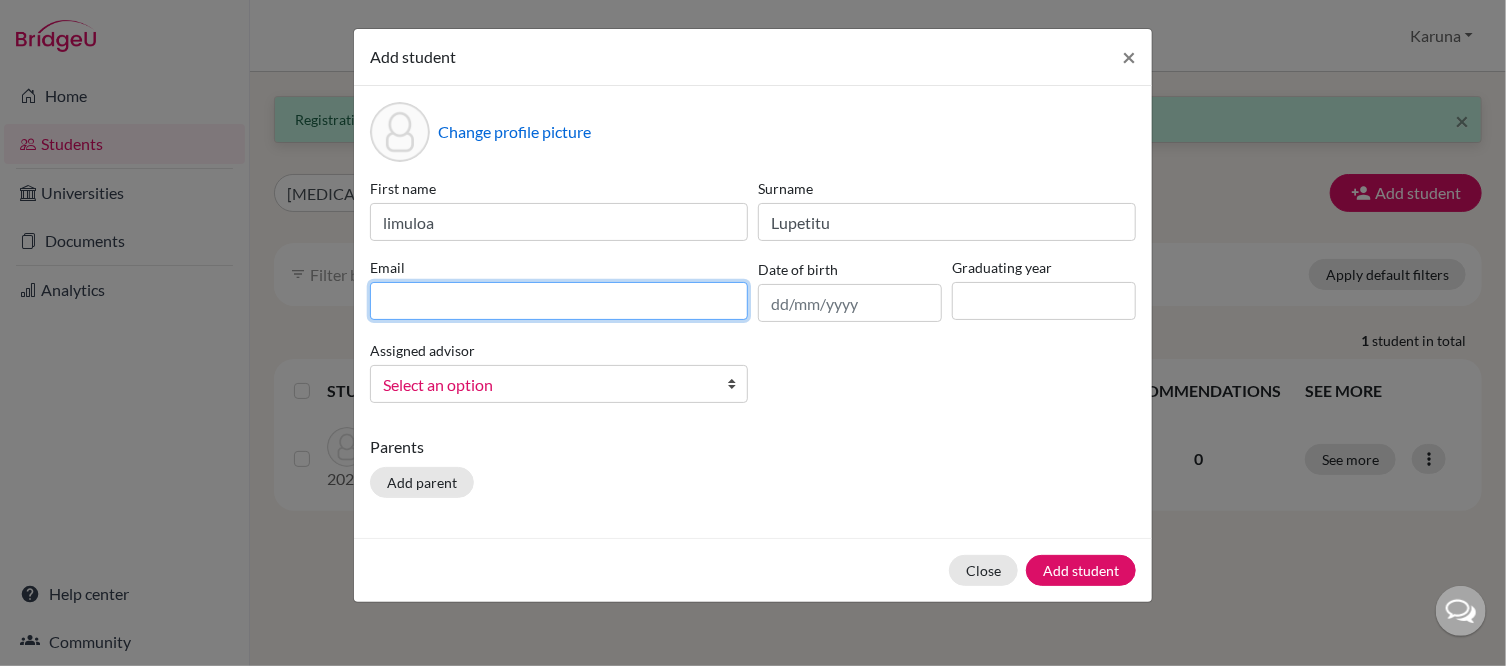 click at bounding box center [559, 301] 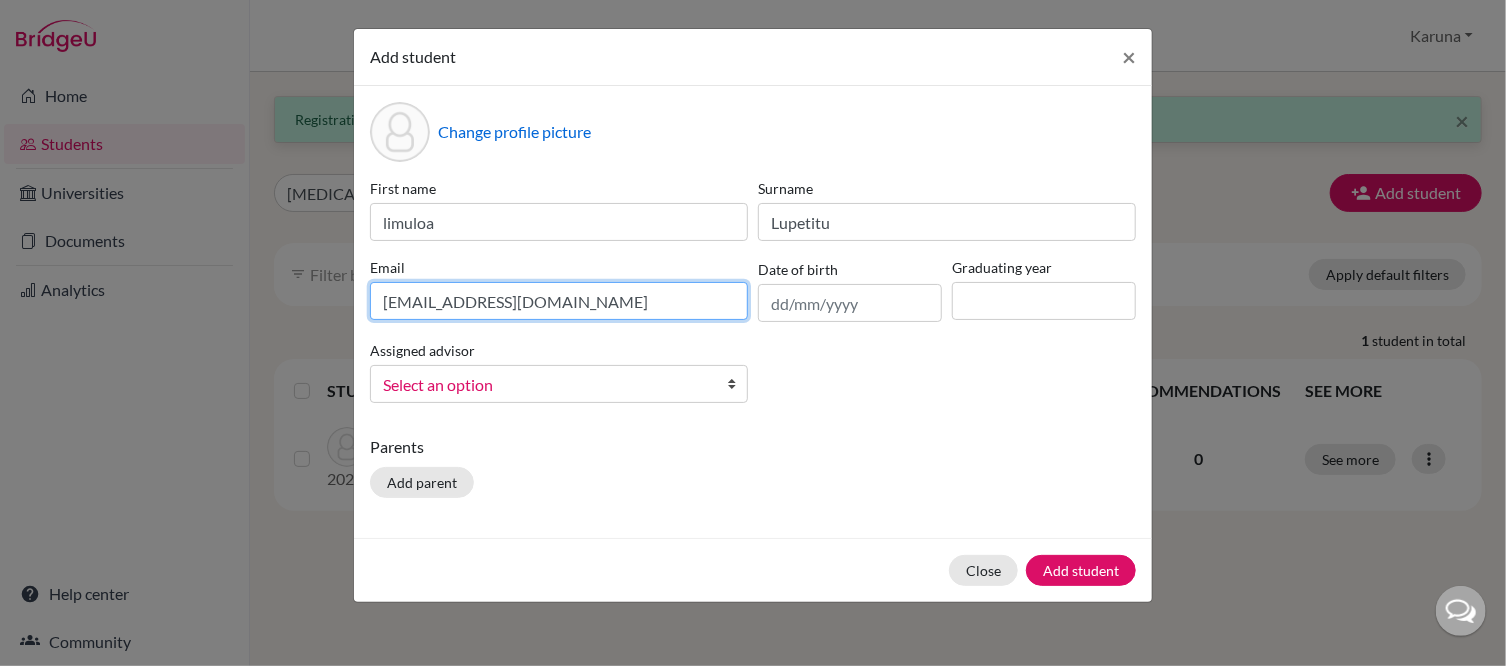 type on "[EMAIL_ADDRESS][DOMAIN_NAME]" 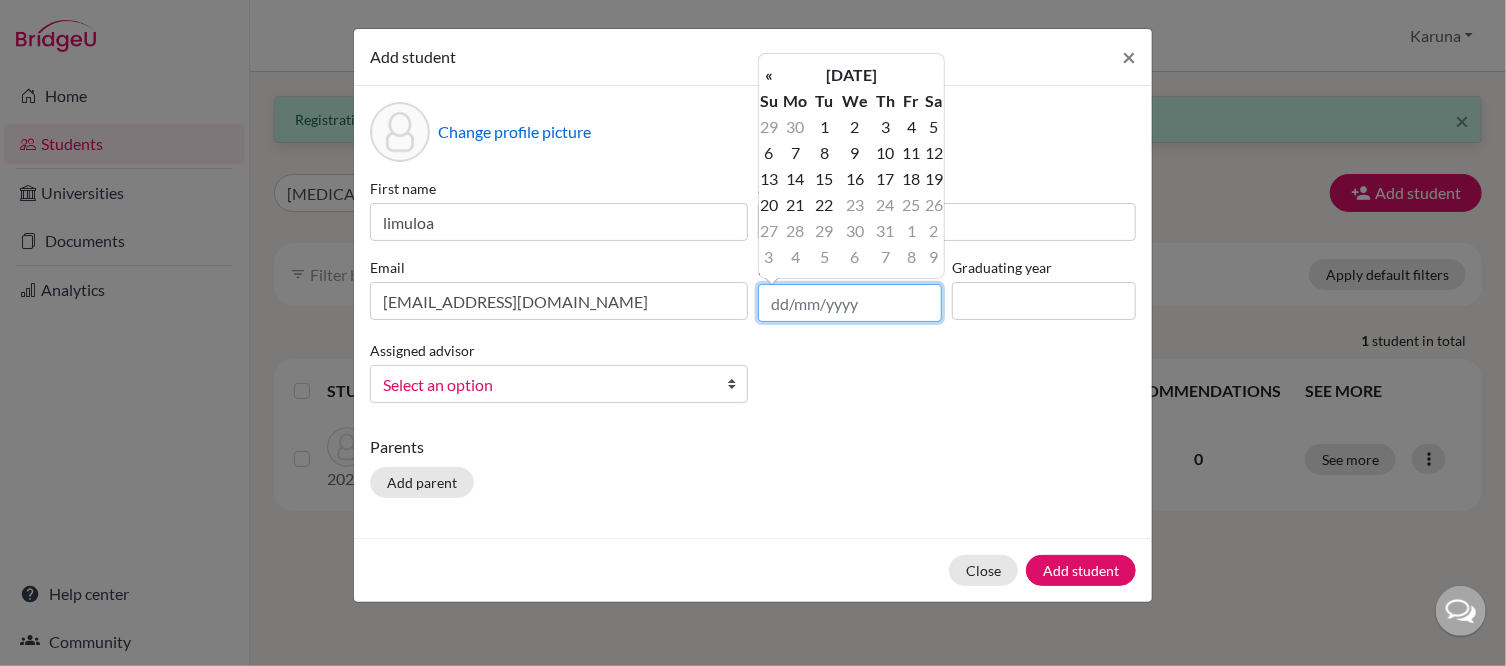 click at bounding box center (850, 303) 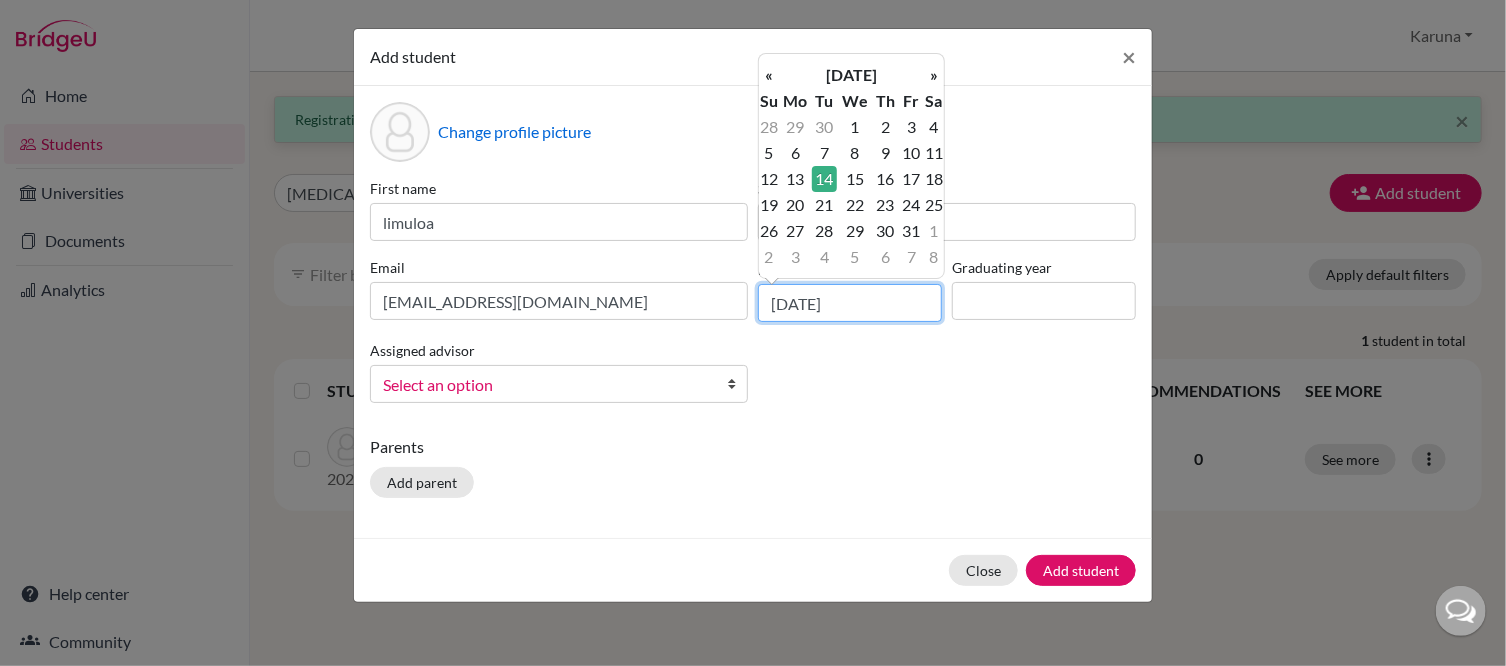 type on "[DATE]" 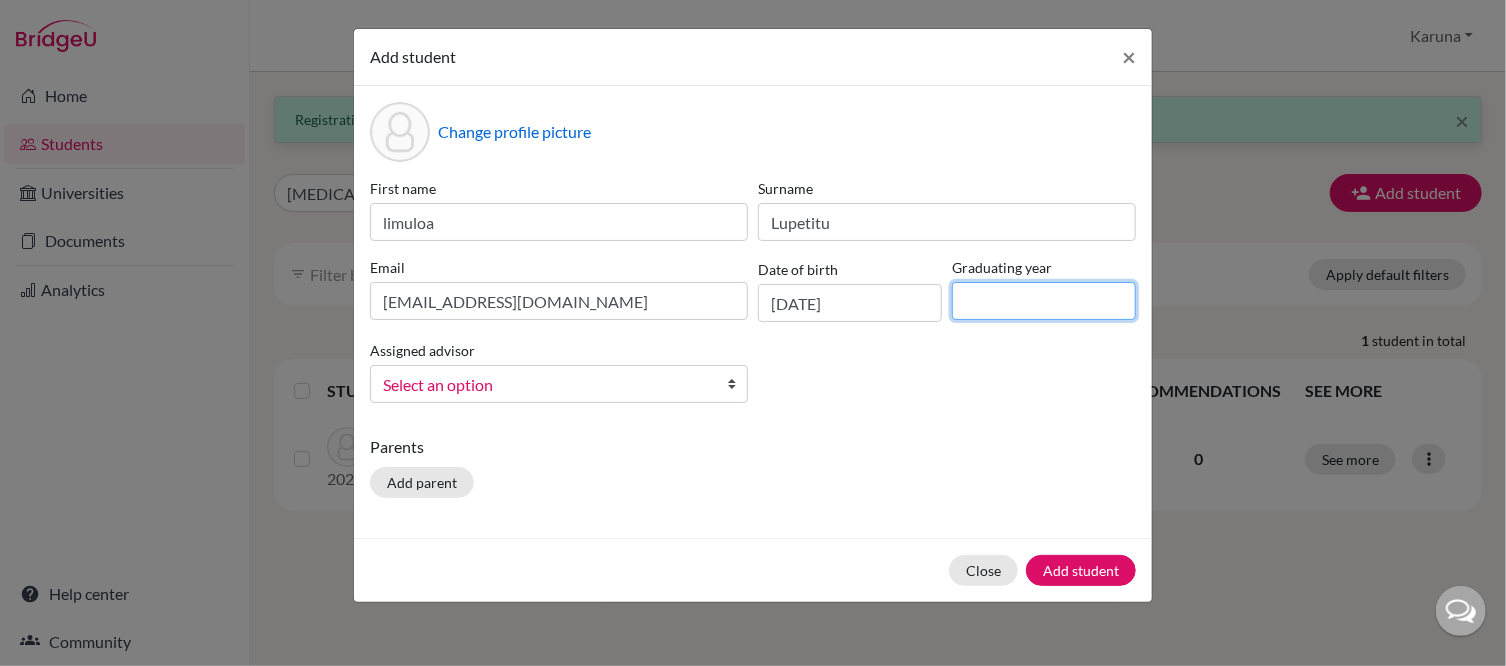 click at bounding box center (1044, 301) 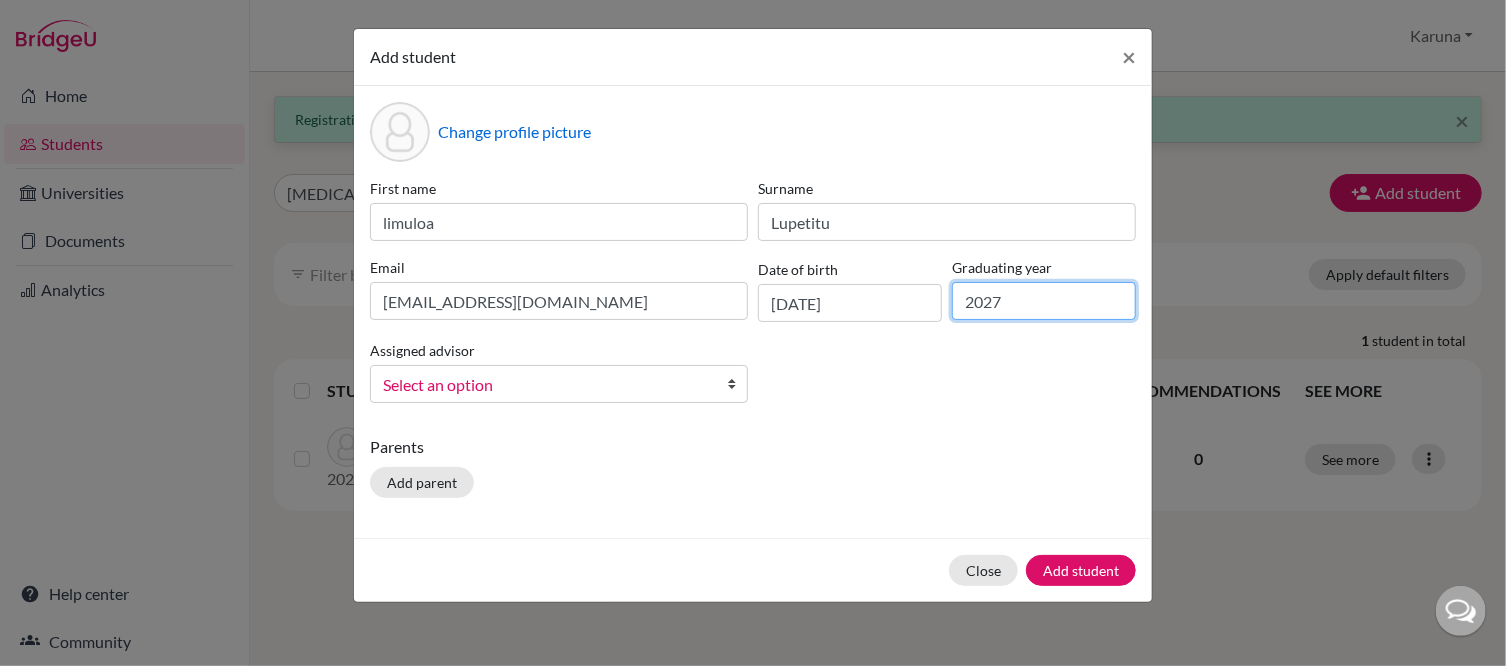 type on "2027" 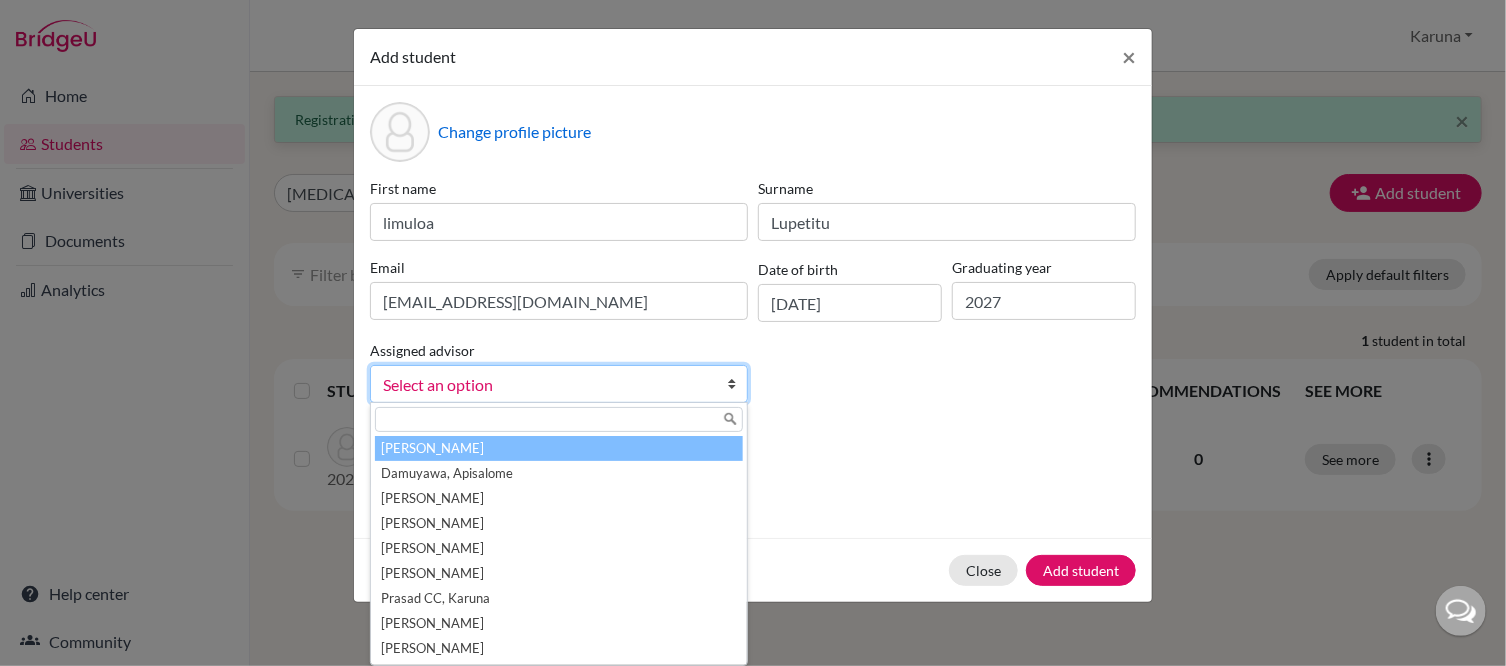 click at bounding box center (737, 384) 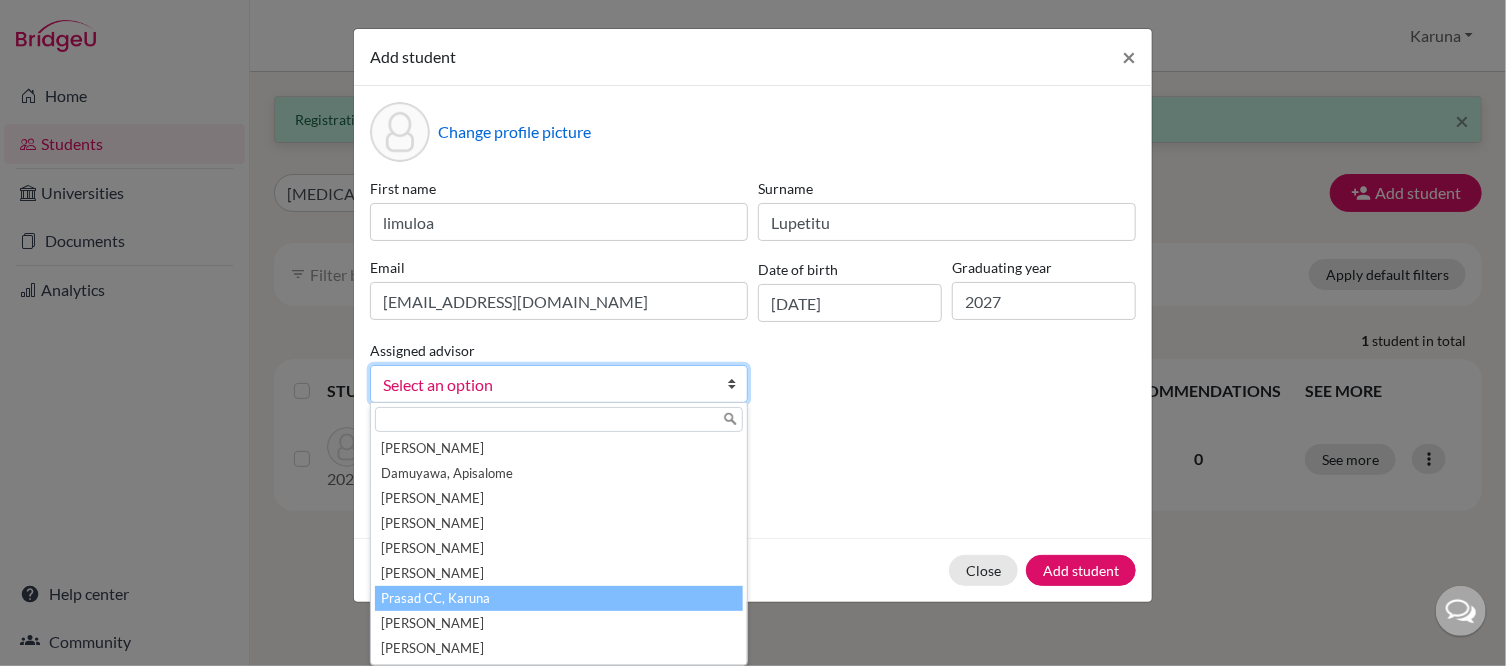 click on "Prasad CC, Karuna" at bounding box center (559, 598) 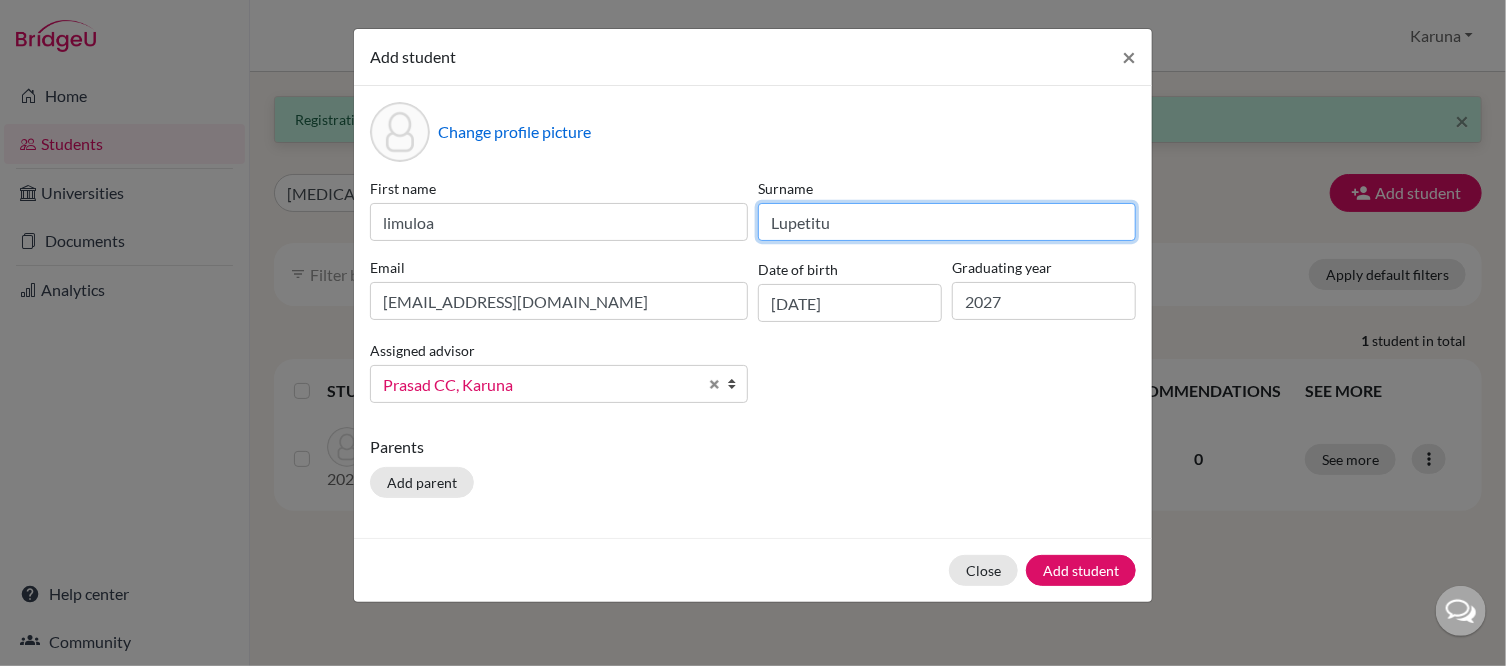 click on "Lupetitu" at bounding box center (947, 222) 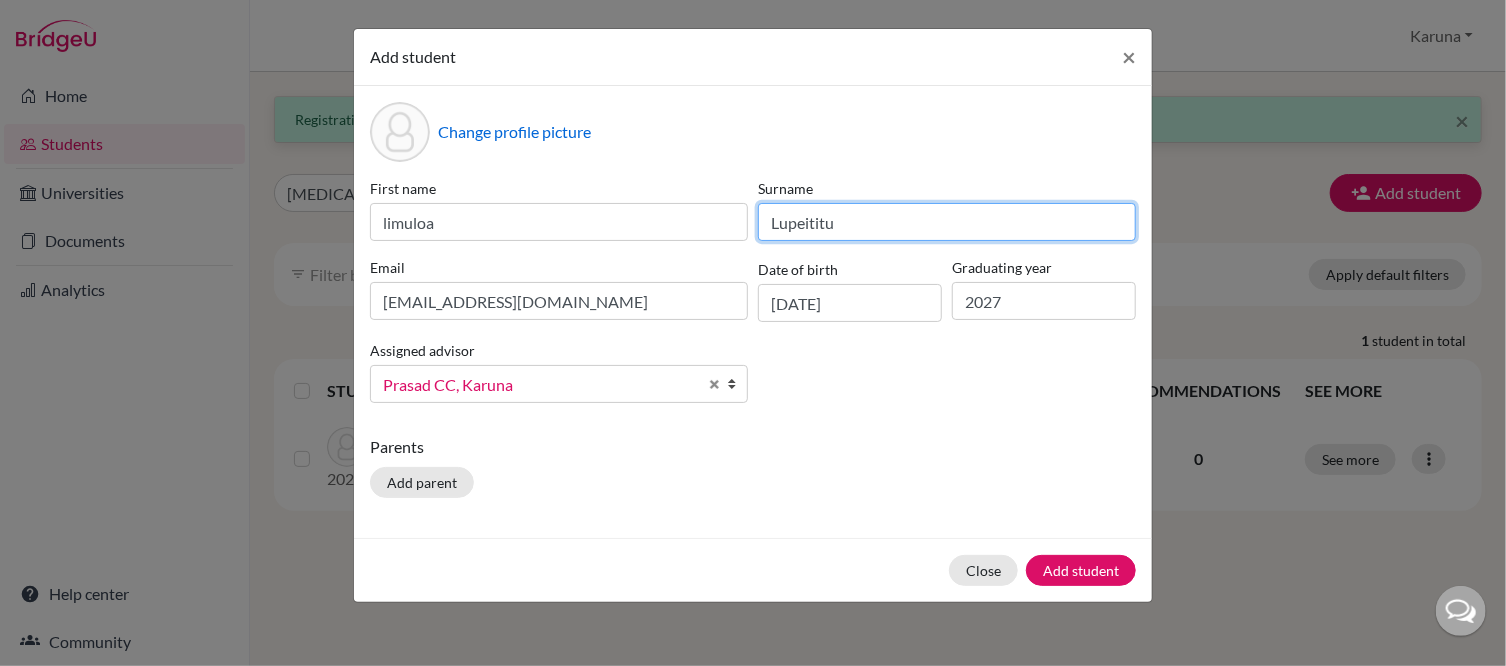 click on "Lupeititu" at bounding box center (947, 222) 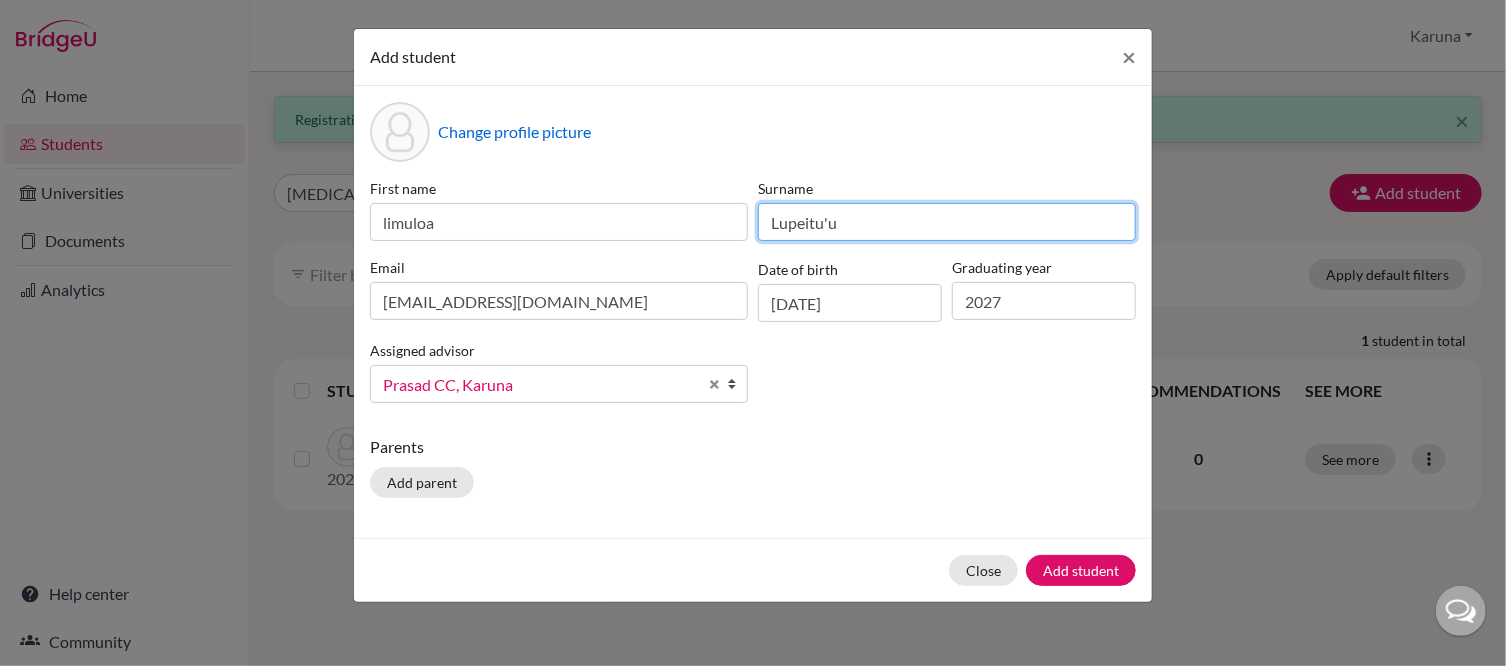 type on "Lupeitu'u" 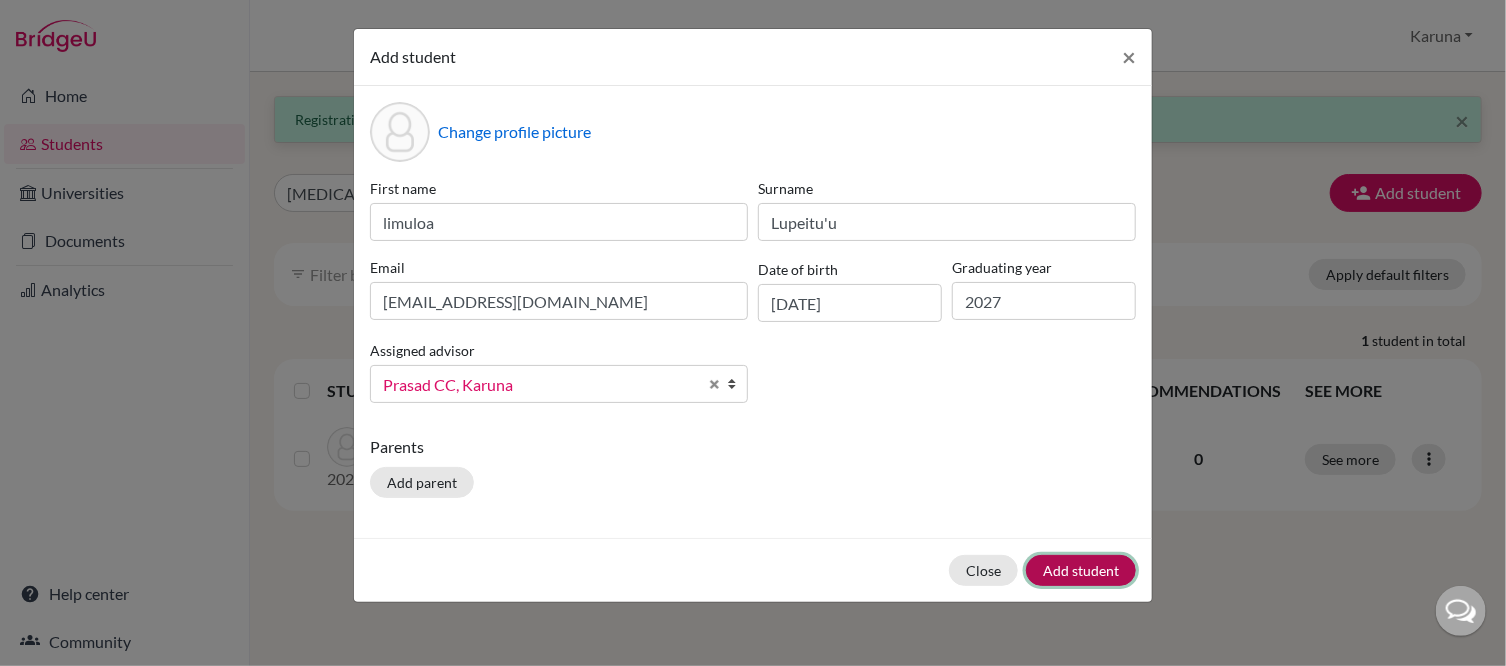 click on "Add student" at bounding box center (1081, 570) 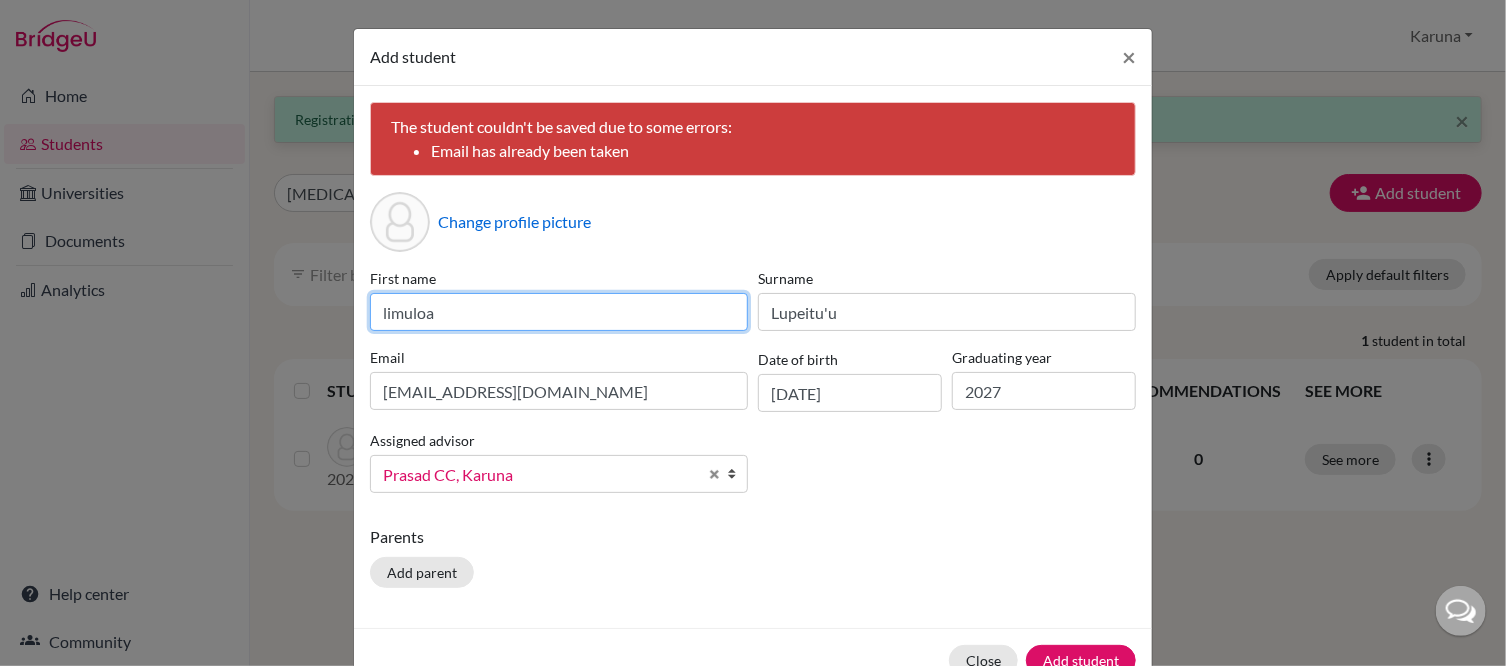 click on "limuloa" at bounding box center [559, 312] 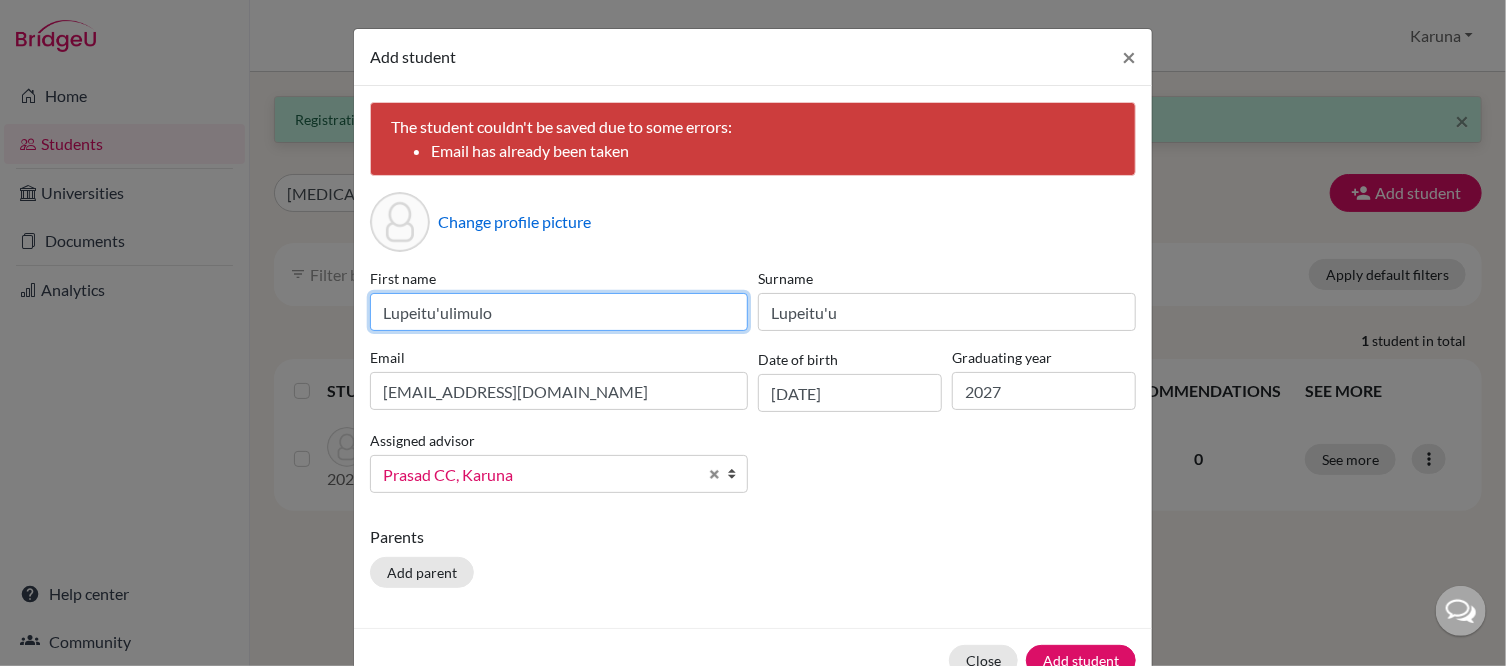 click on "Lupeitu'ulimulo" at bounding box center (559, 312) 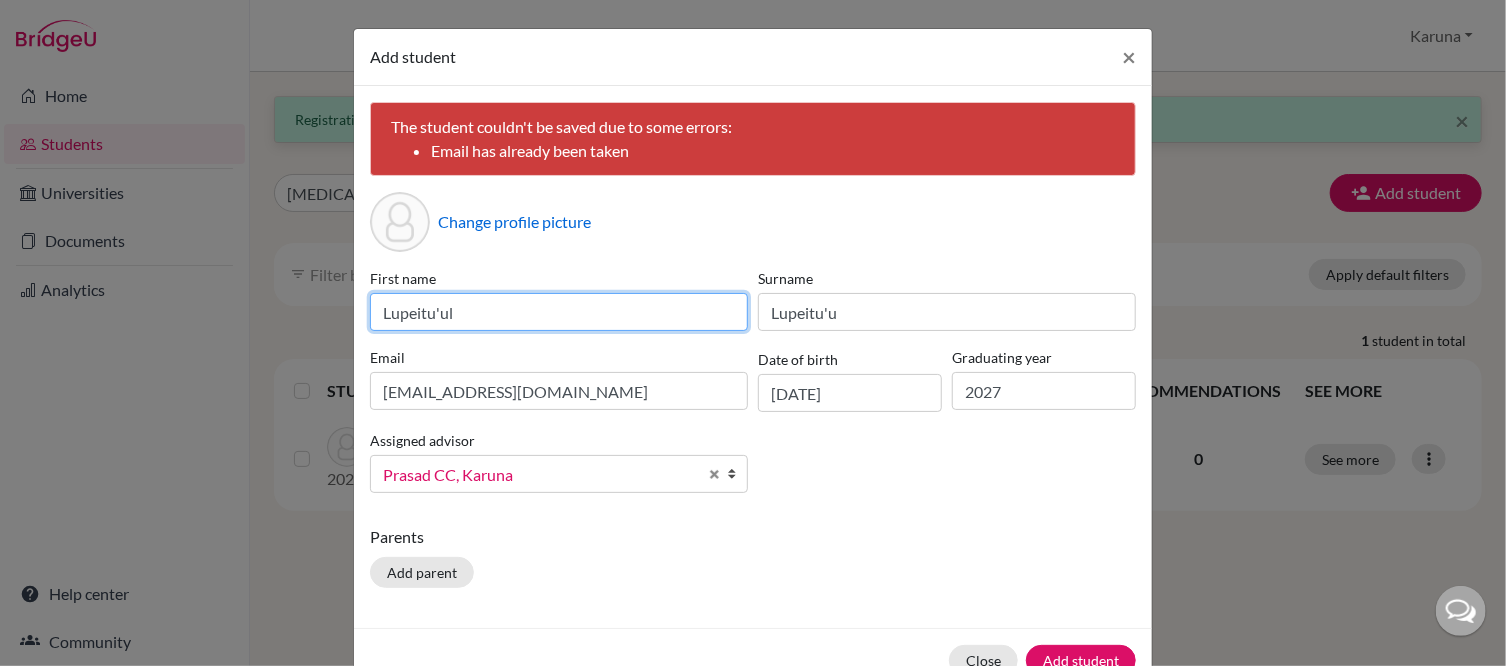 type on "Lupeitu'ul" 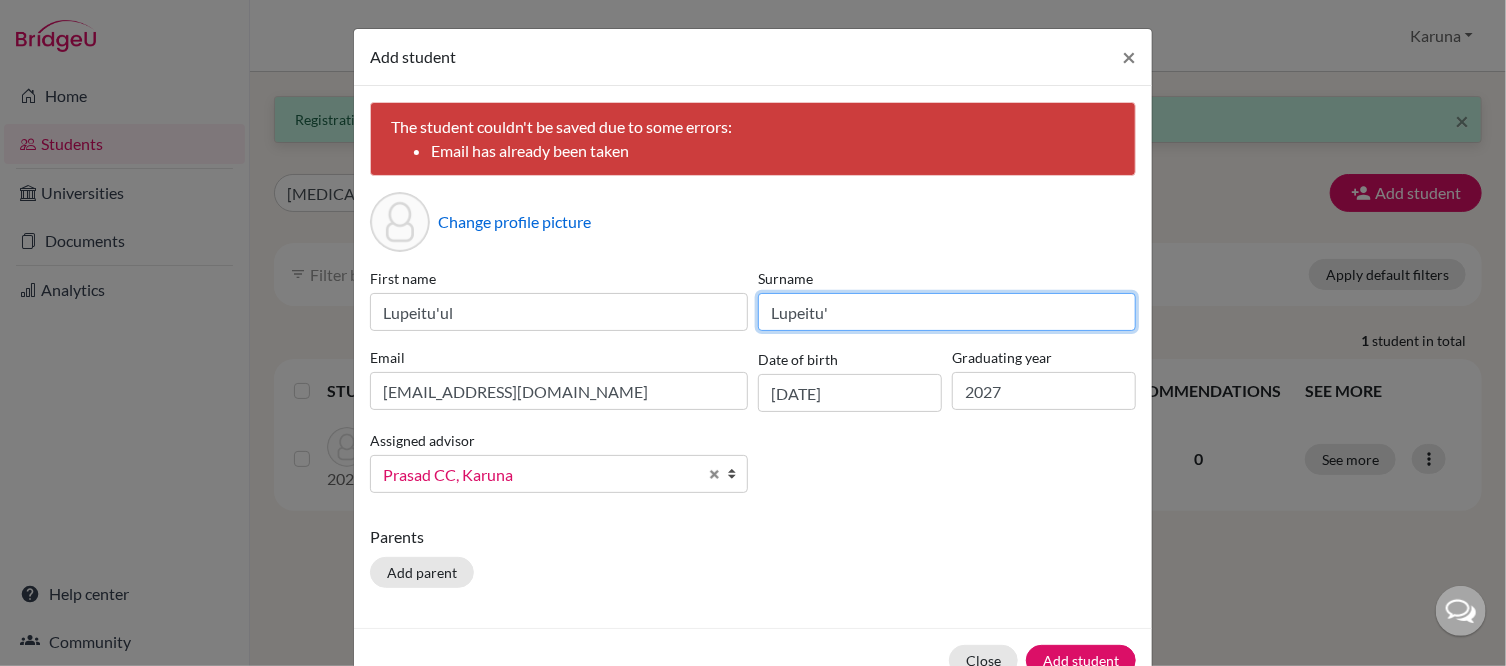 click on "Lupeitu'" at bounding box center [947, 312] 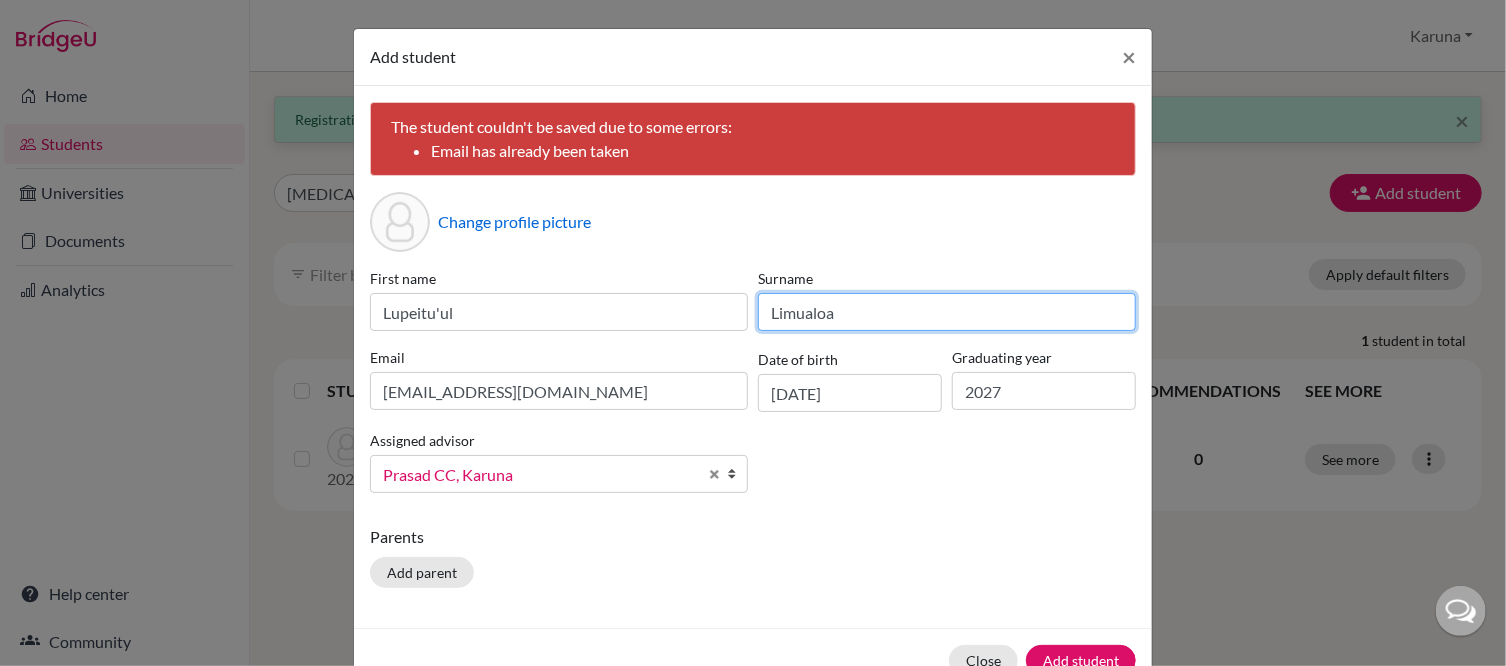 type on "Limualoa" 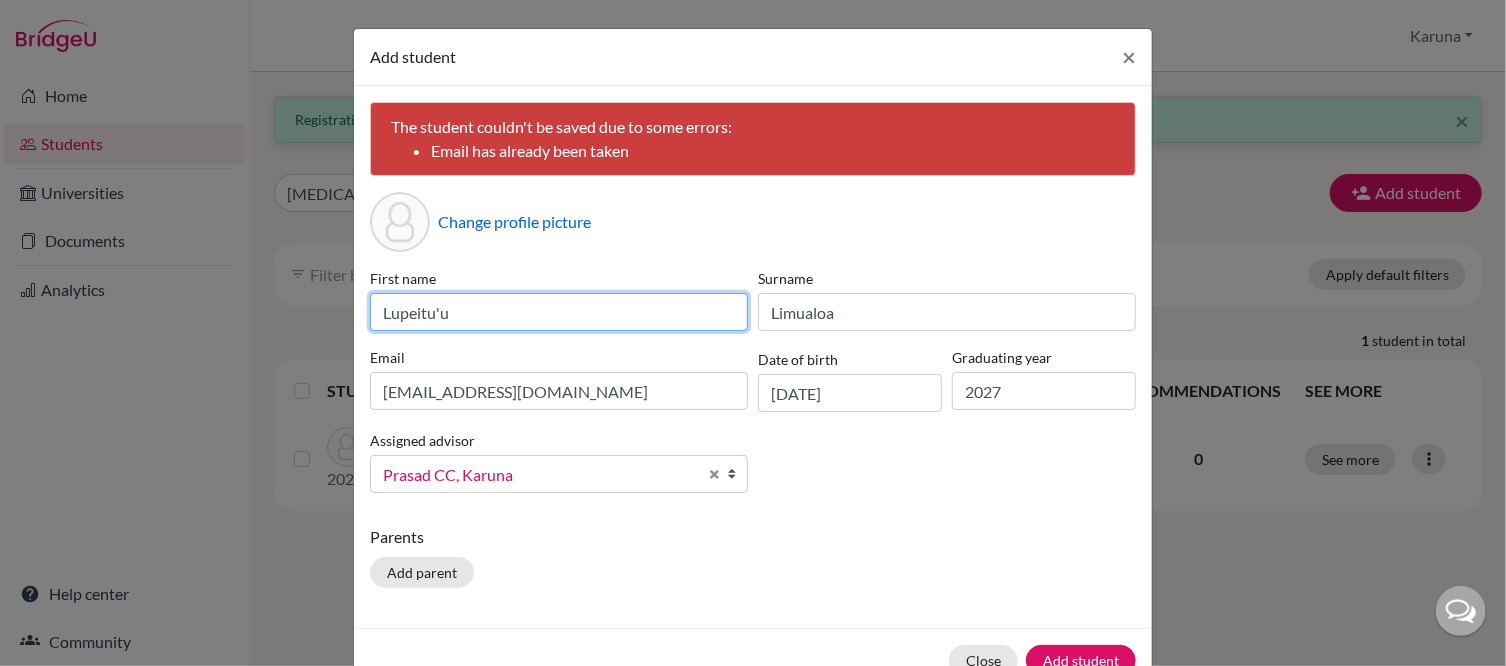 click on "Lupeitu'u" at bounding box center [559, 312] 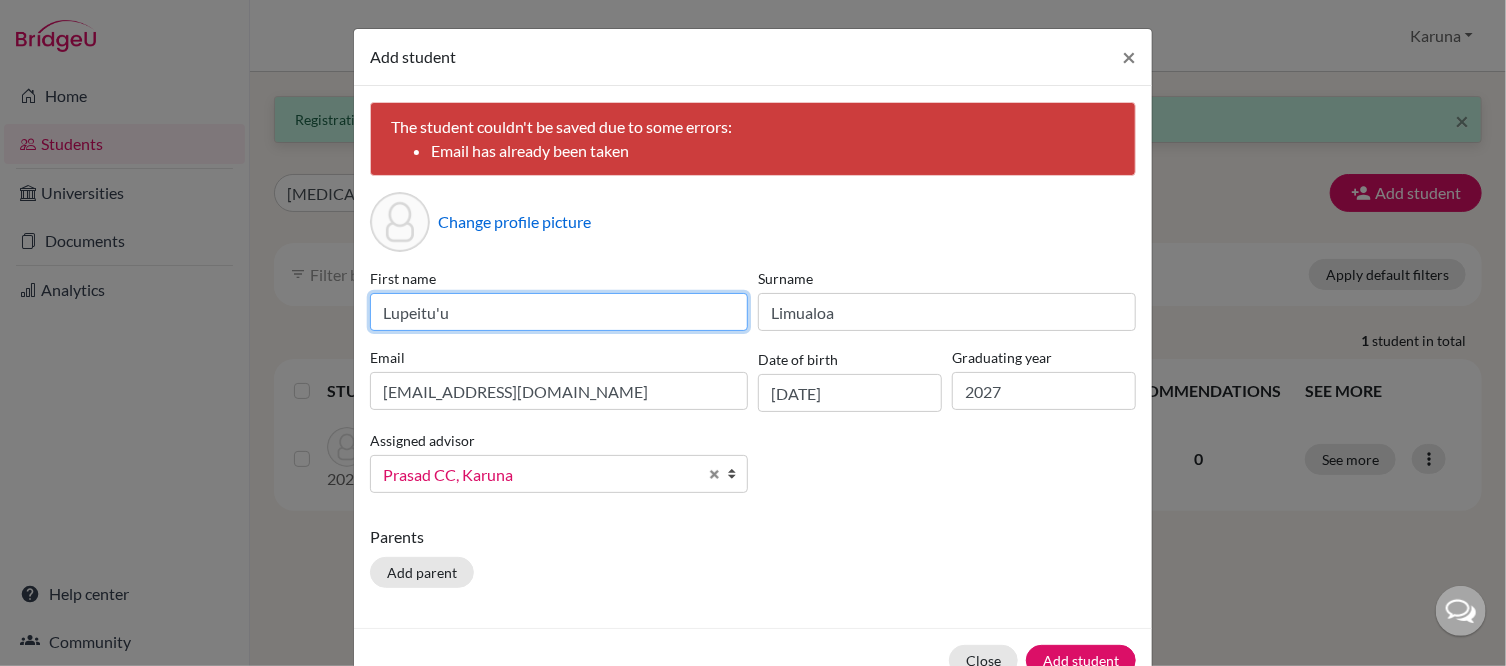 type on "Lupeitu'u" 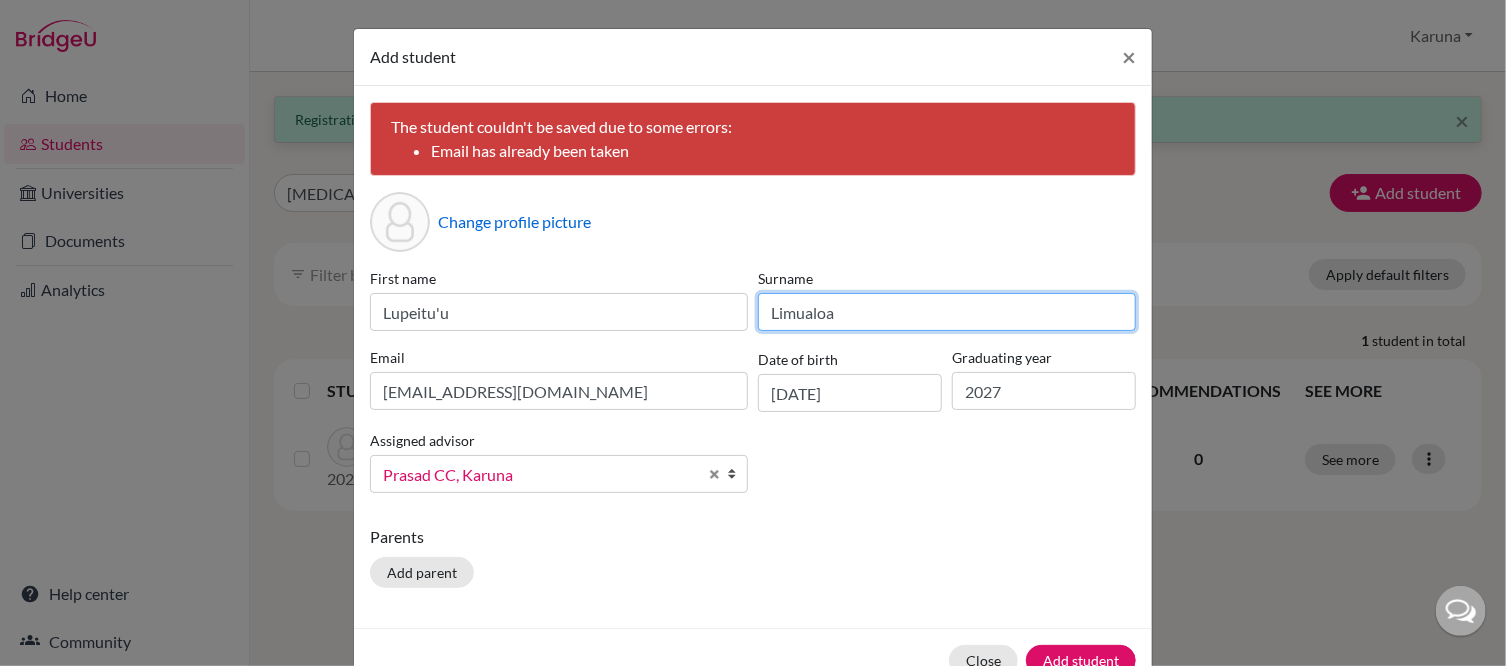 click on "Limualoa" at bounding box center (947, 312) 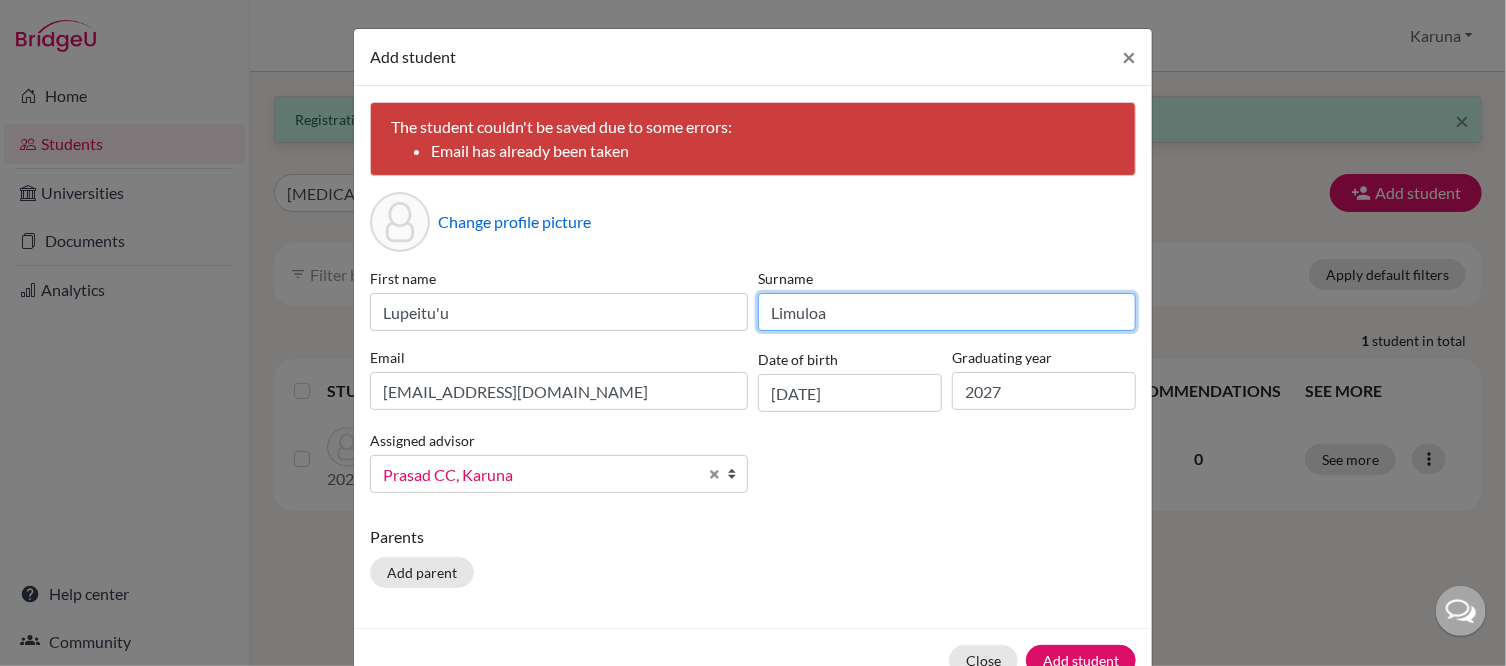 type on "Limuloa" 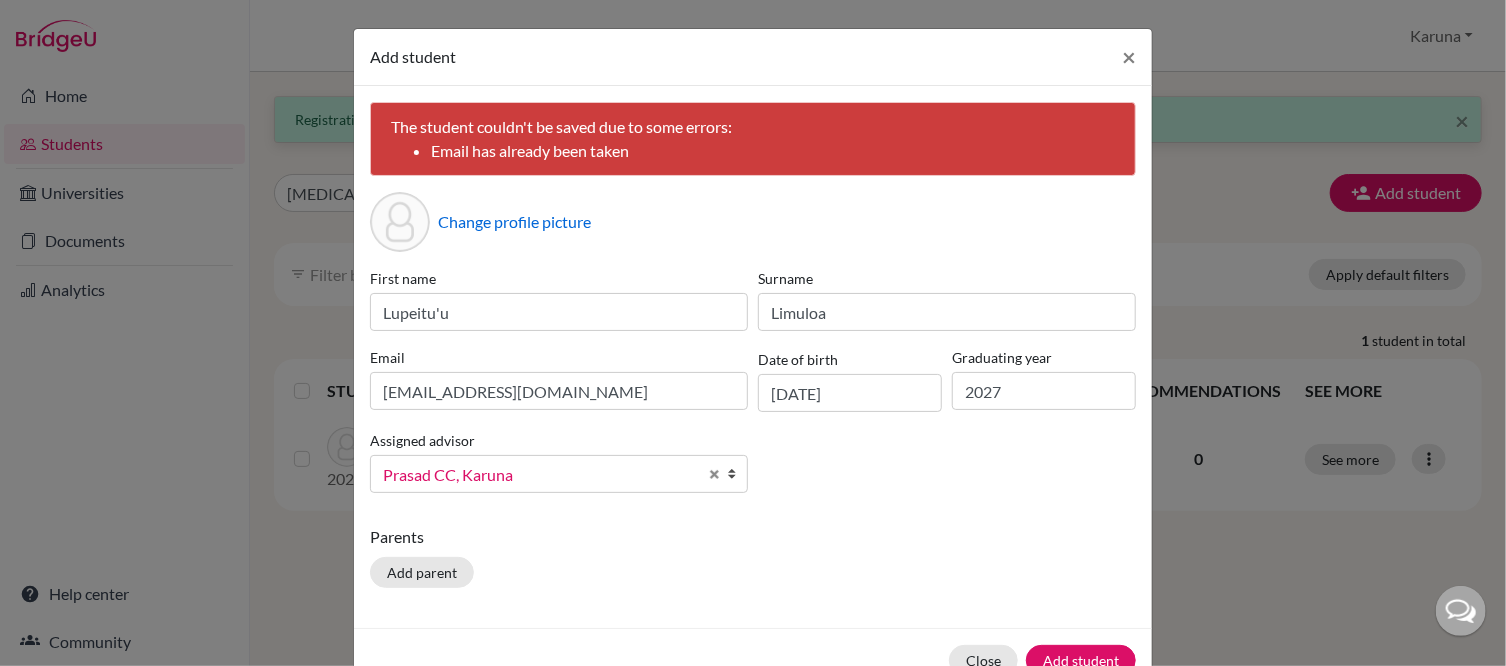 click on "First name [PERSON_NAME] Surname Limuloa Email [EMAIL_ADDRESS][DOMAIN_NAME] Date of birth [DEMOGRAPHIC_DATA] Graduating year [DATE] Assigned advisor [PERSON_NAME], [PERSON_NAME] [PERSON_NAME], [PERSON_NAME], [PERSON_NAME] CC, [PERSON_NAME], [PERSON_NAME], [PERSON_NAME] CC, [PERSON_NAME]" at bounding box center [753, 388] 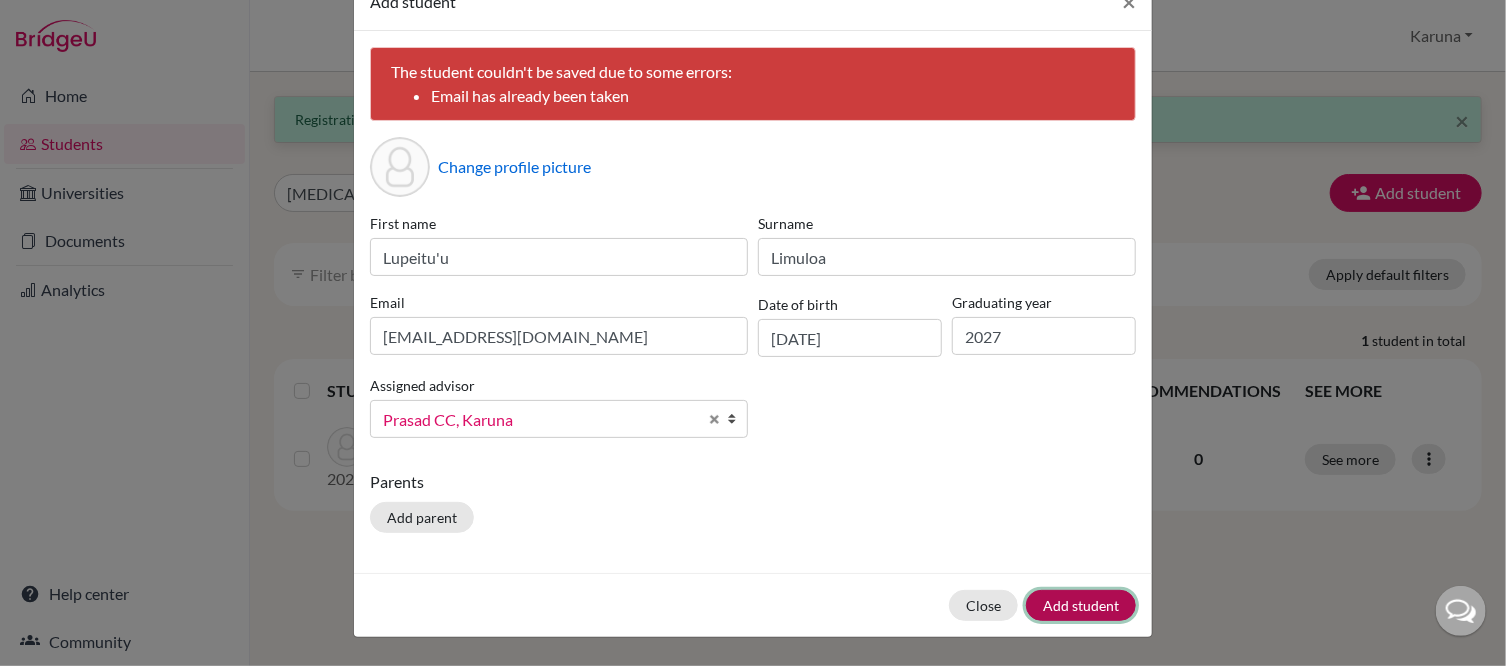 click on "Add student" at bounding box center (1081, 605) 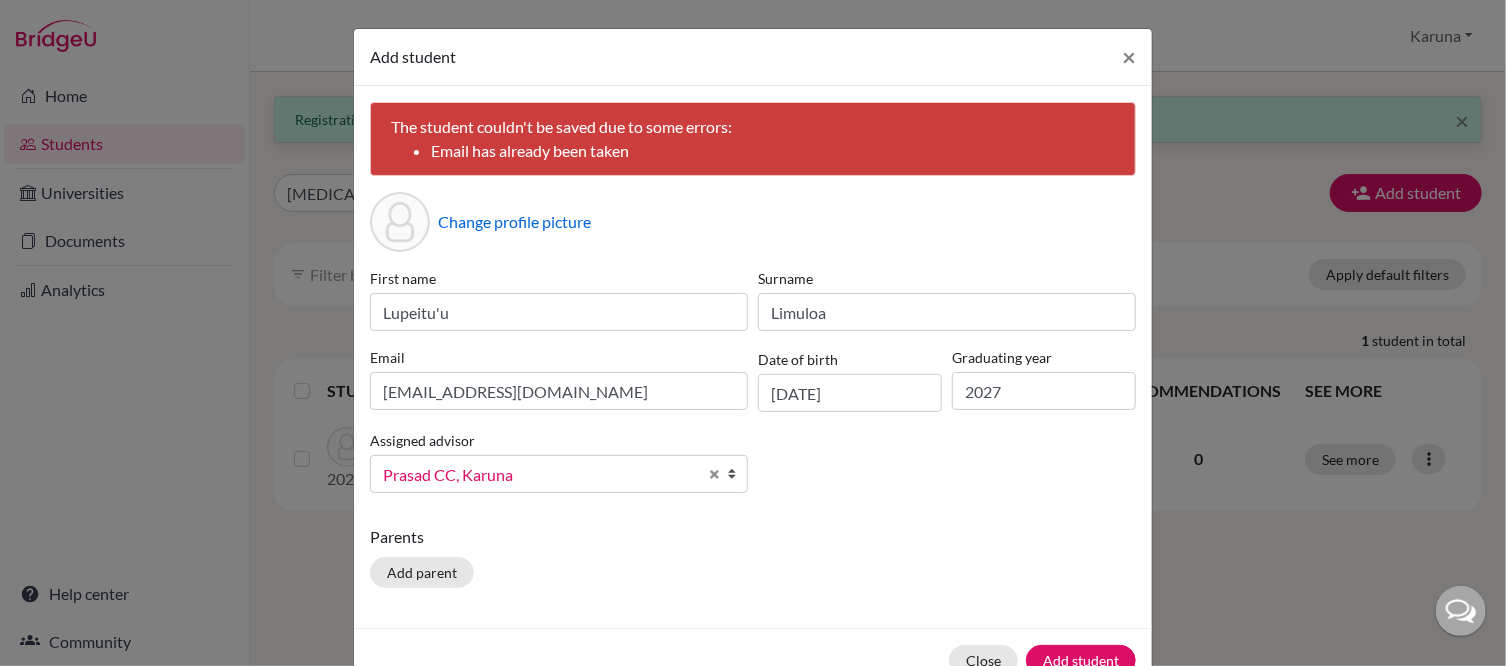 scroll, scrollTop: 55, scrollLeft: 0, axis: vertical 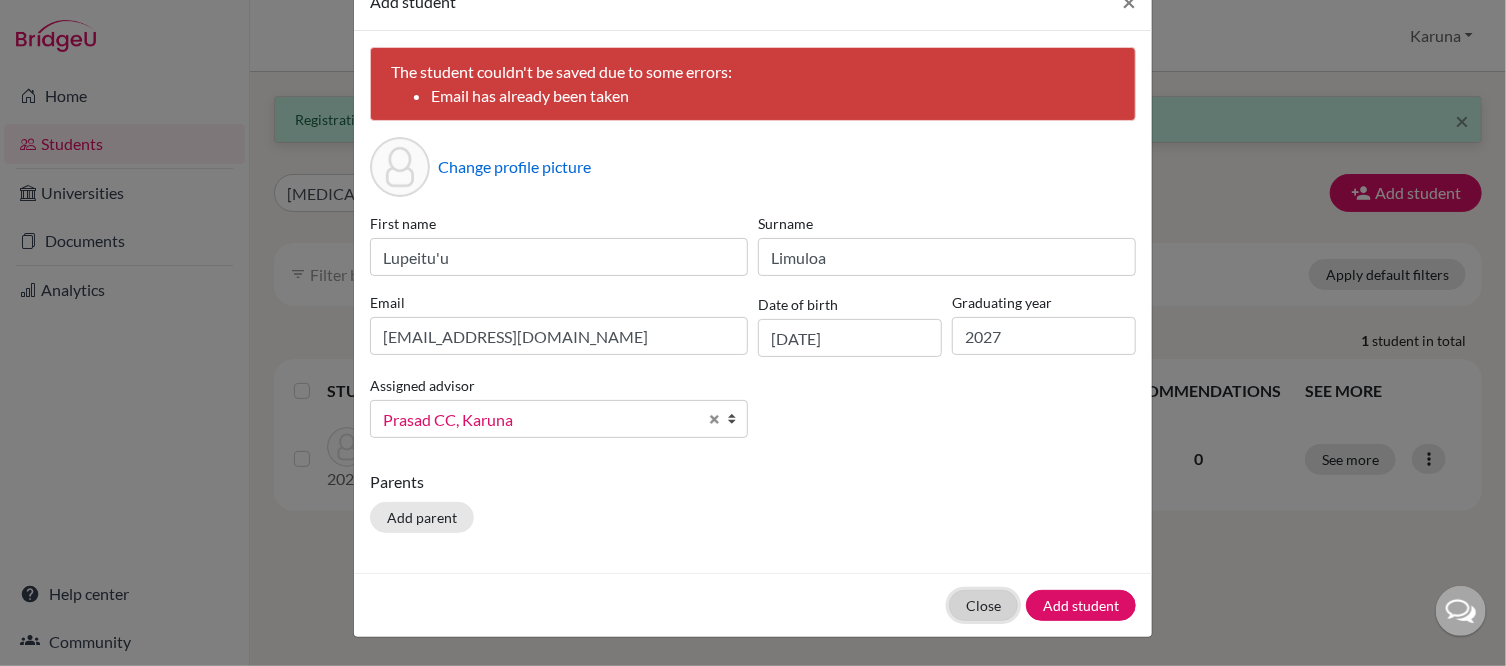 click on "Close" at bounding box center [983, 605] 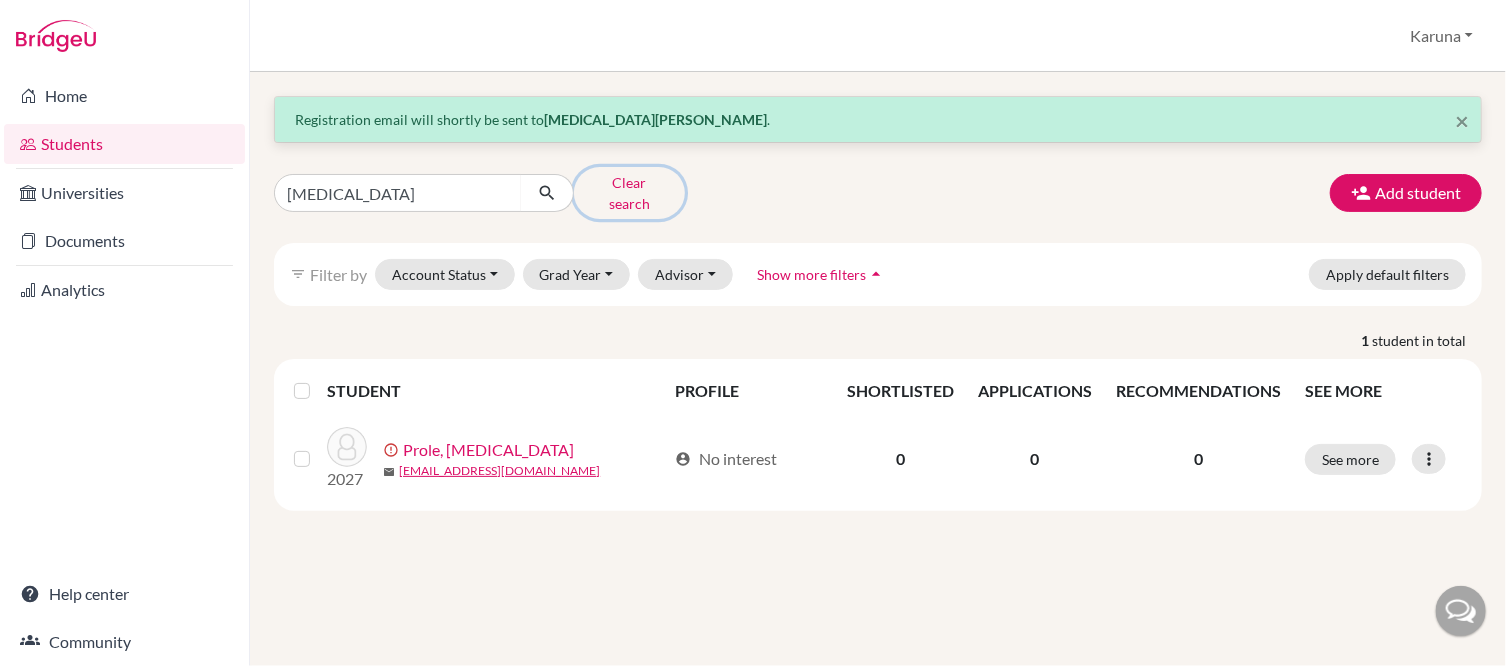 click on "Clear search" at bounding box center [629, 193] 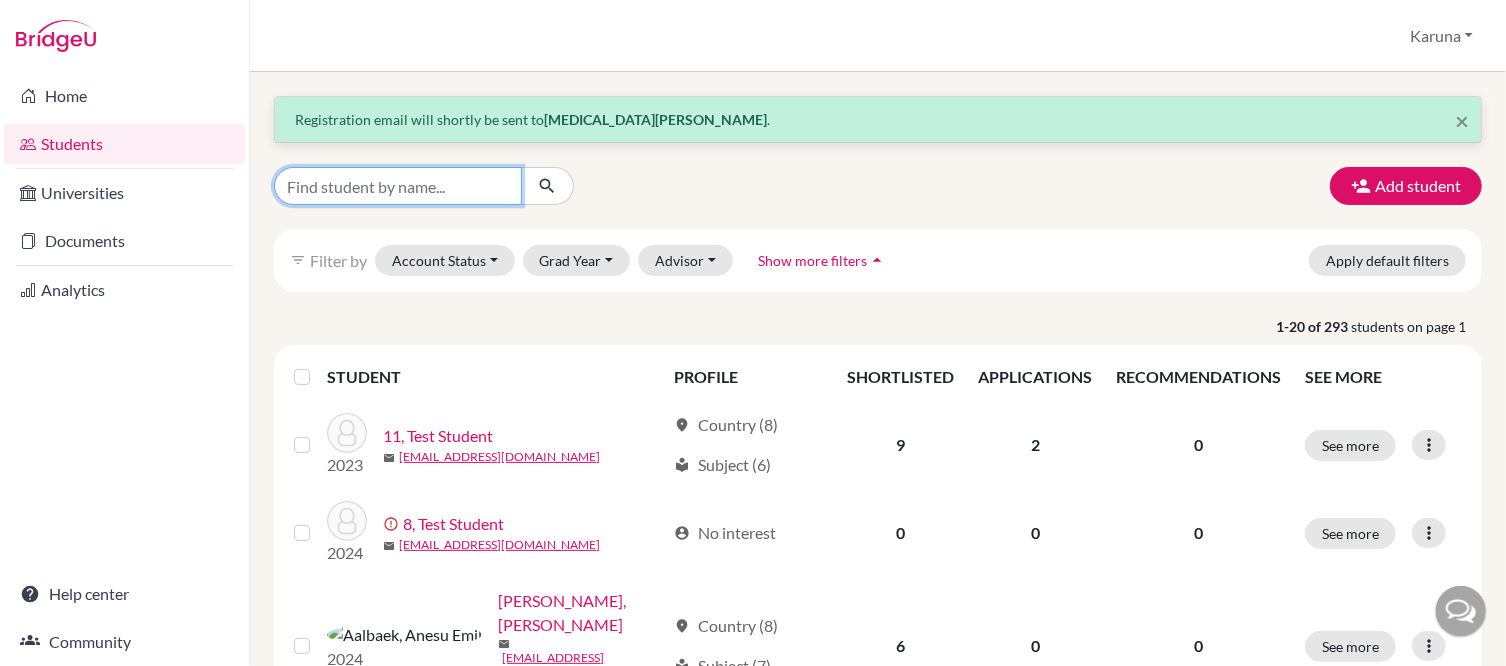 click at bounding box center (398, 186) 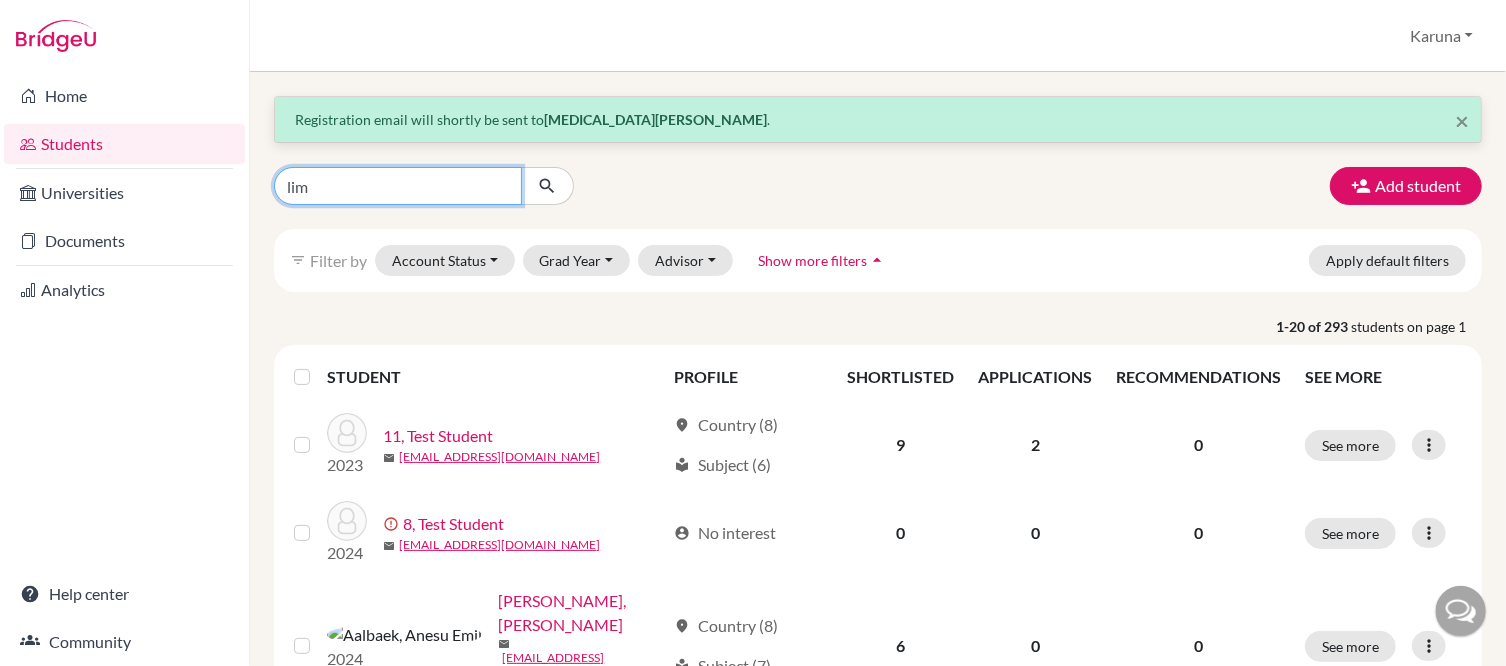 type on "limu" 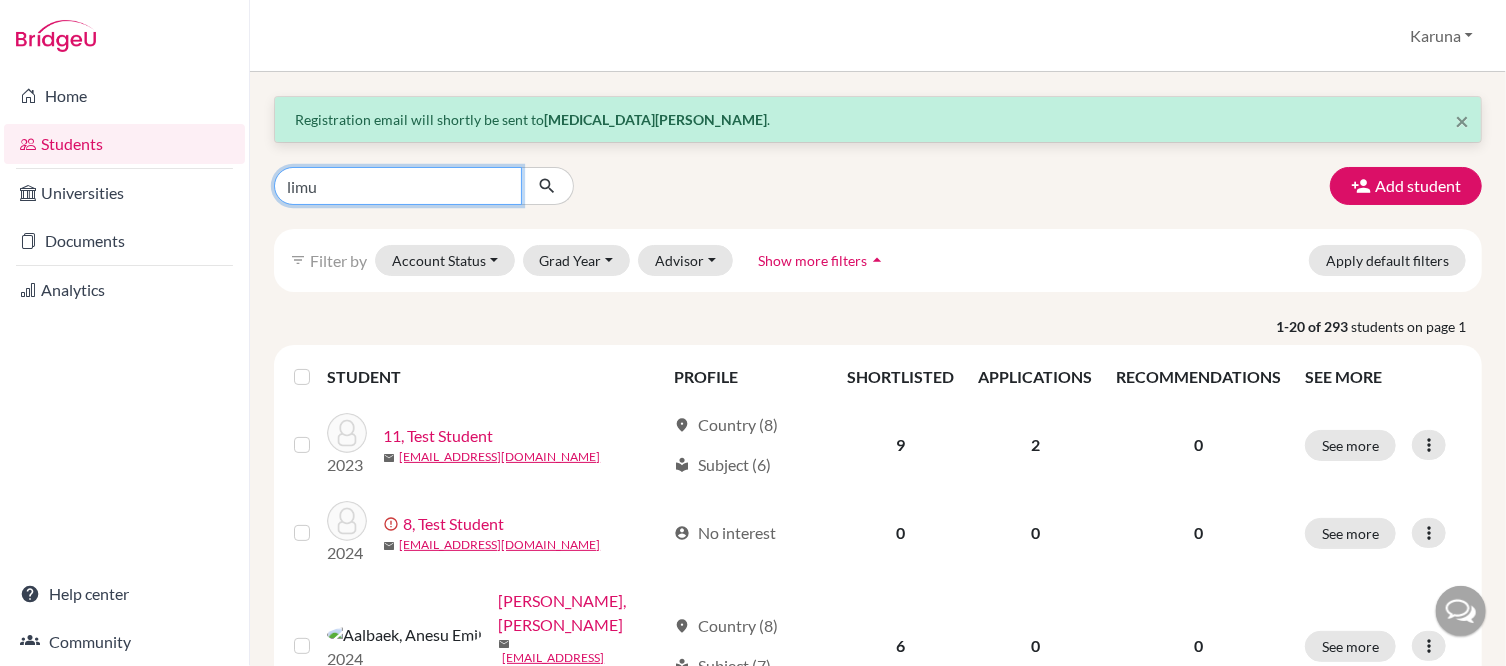 click at bounding box center [547, 186] 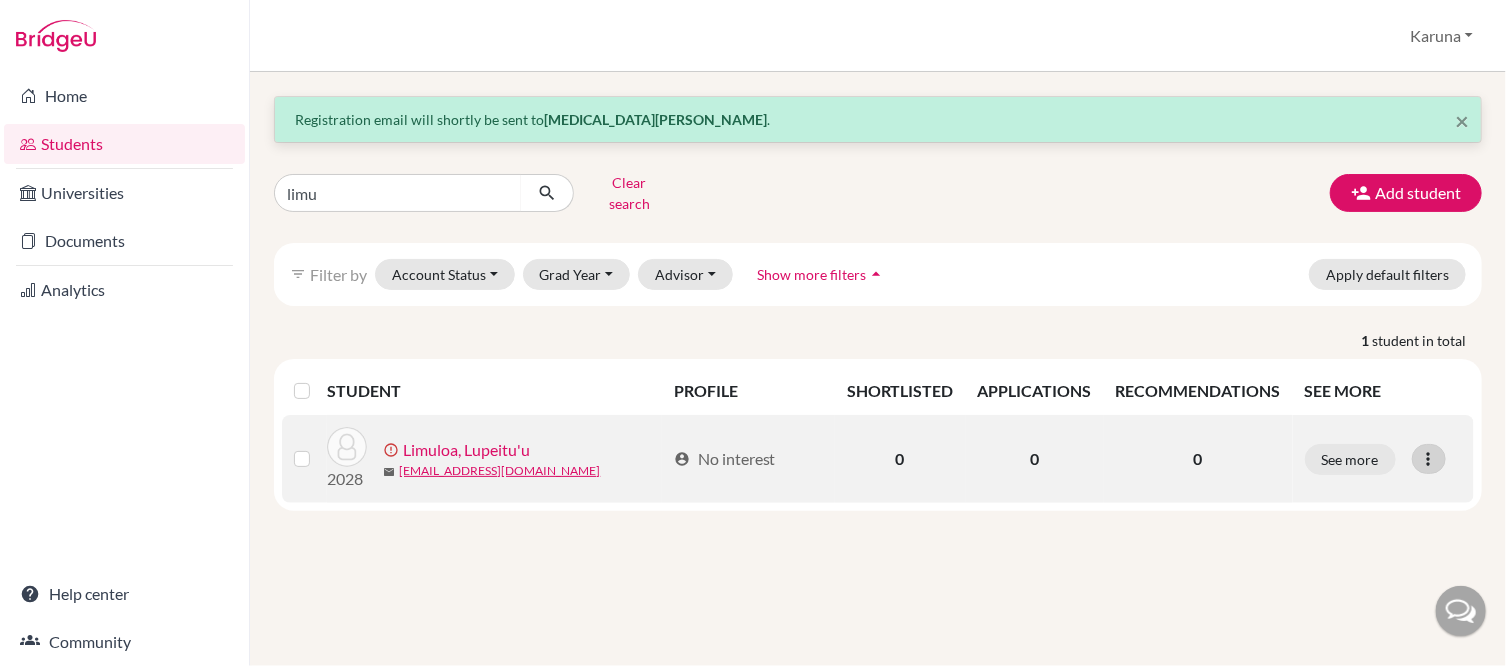 click at bounding box center [1429, 459] 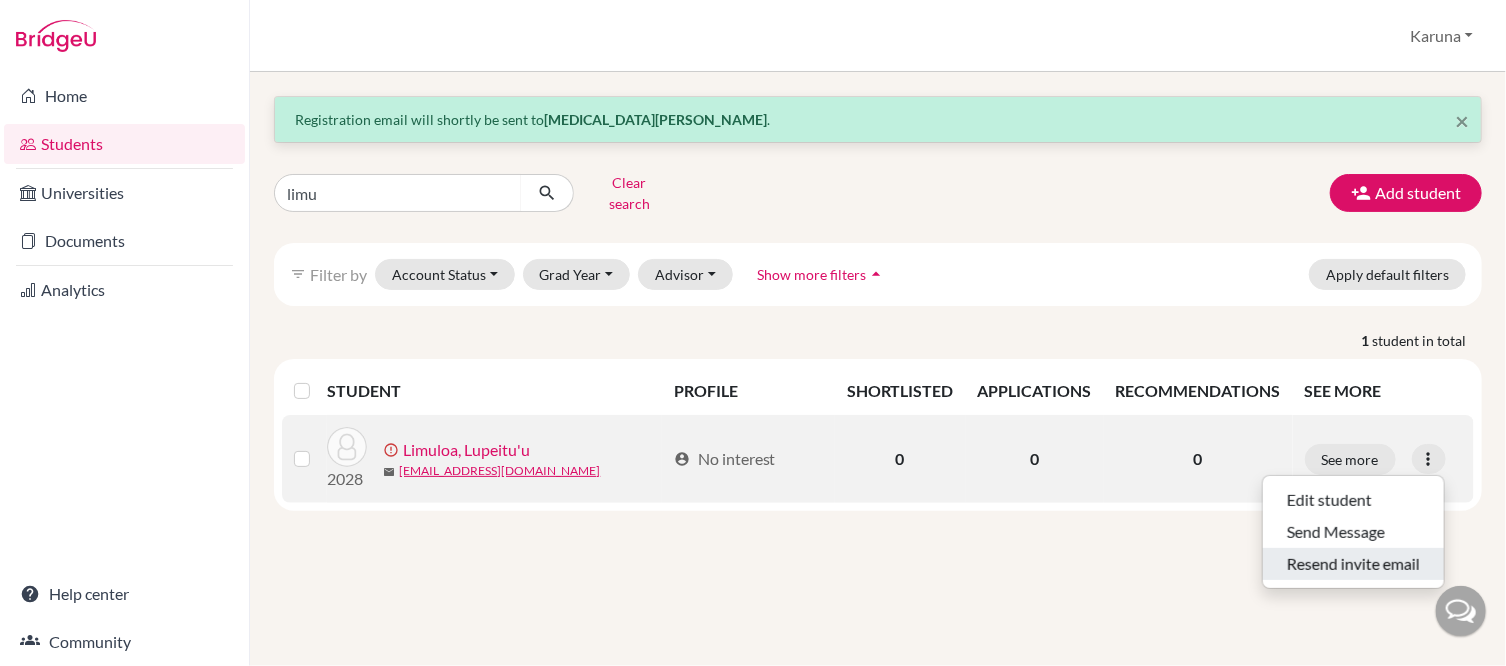 click on "Resend invite email" at bounding box center [1353, 564] 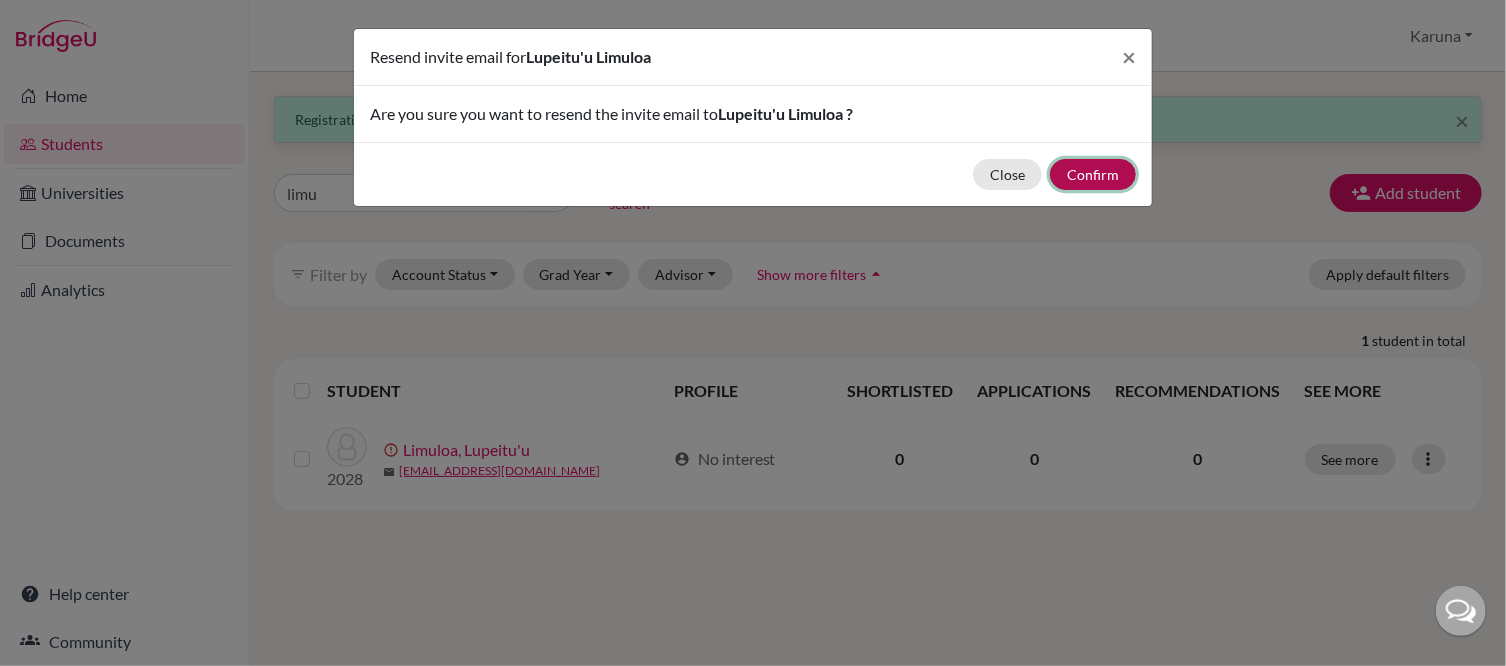 click on "Confirm" at bounding box center [1093, 174] 